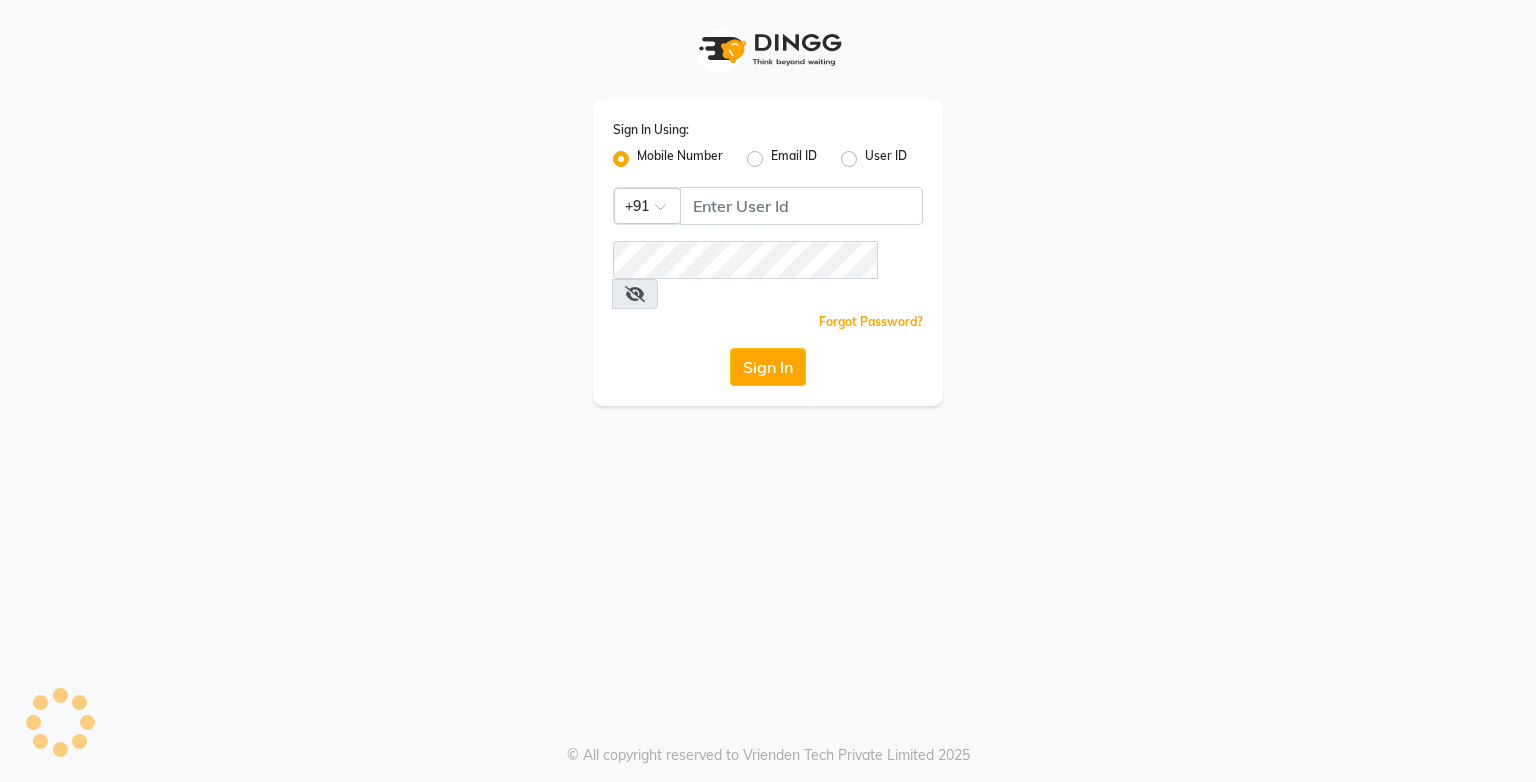 scroll, scrollTop: 0, scrollLeft: 0, axis: both 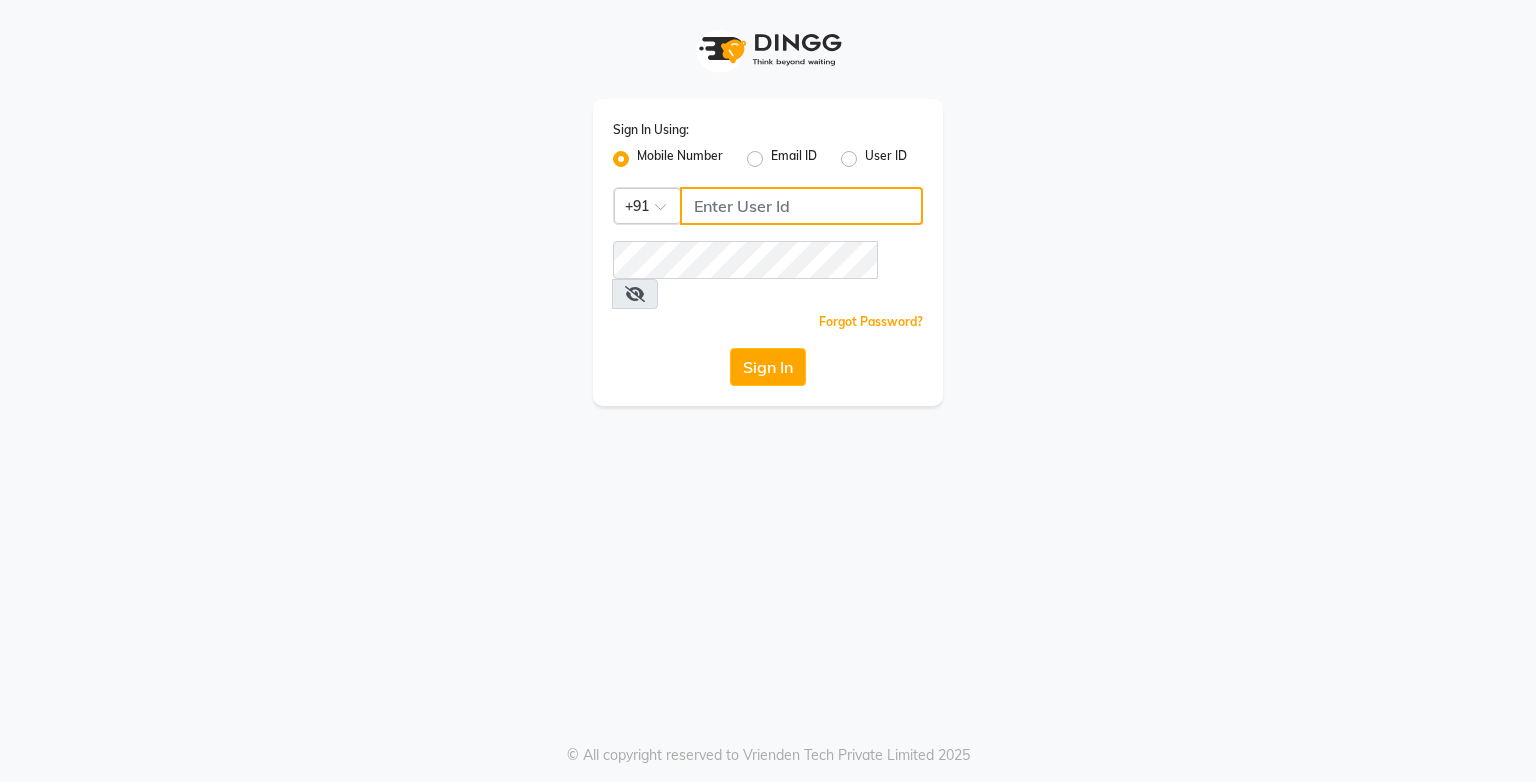 click 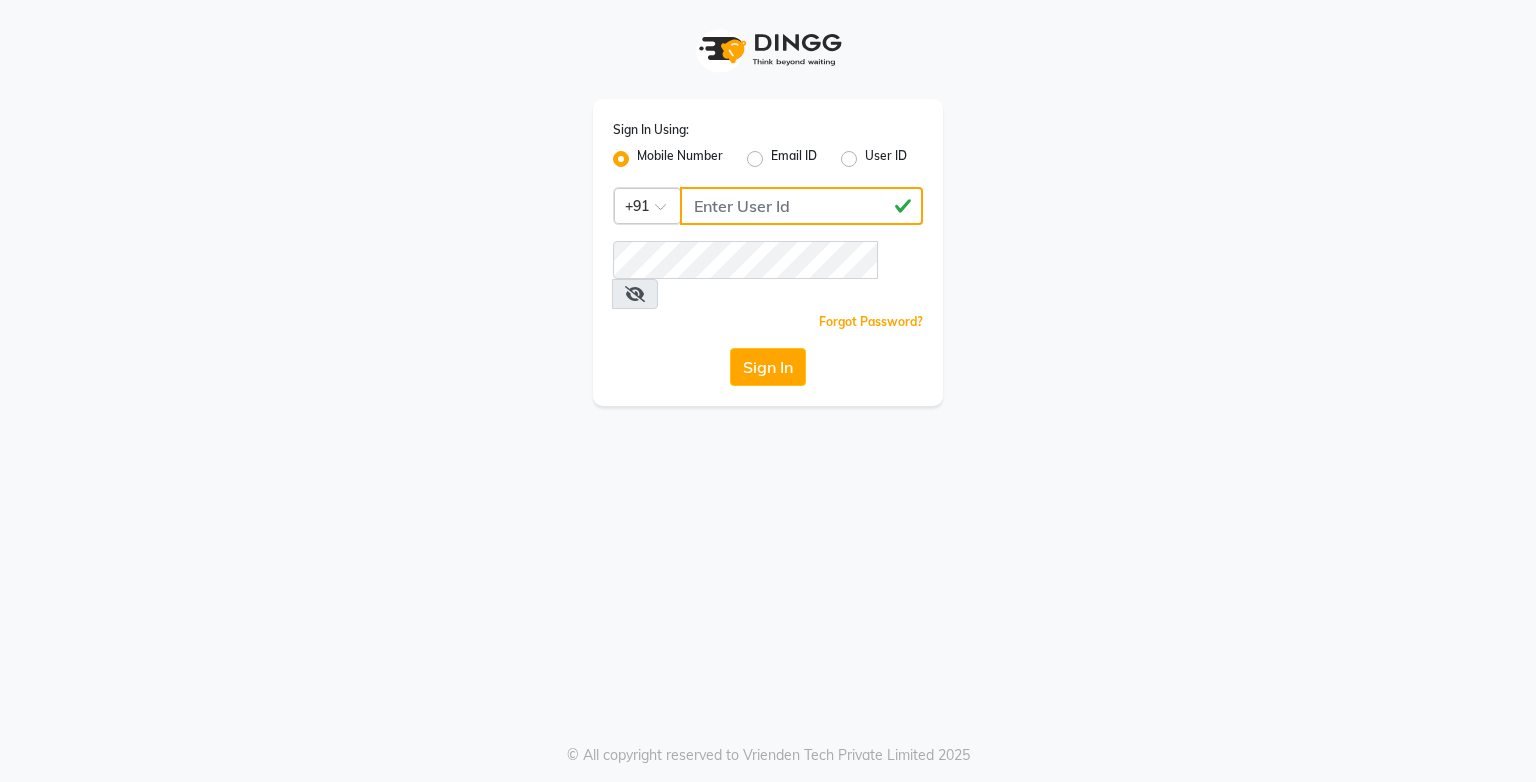 type on "[PHONE]" 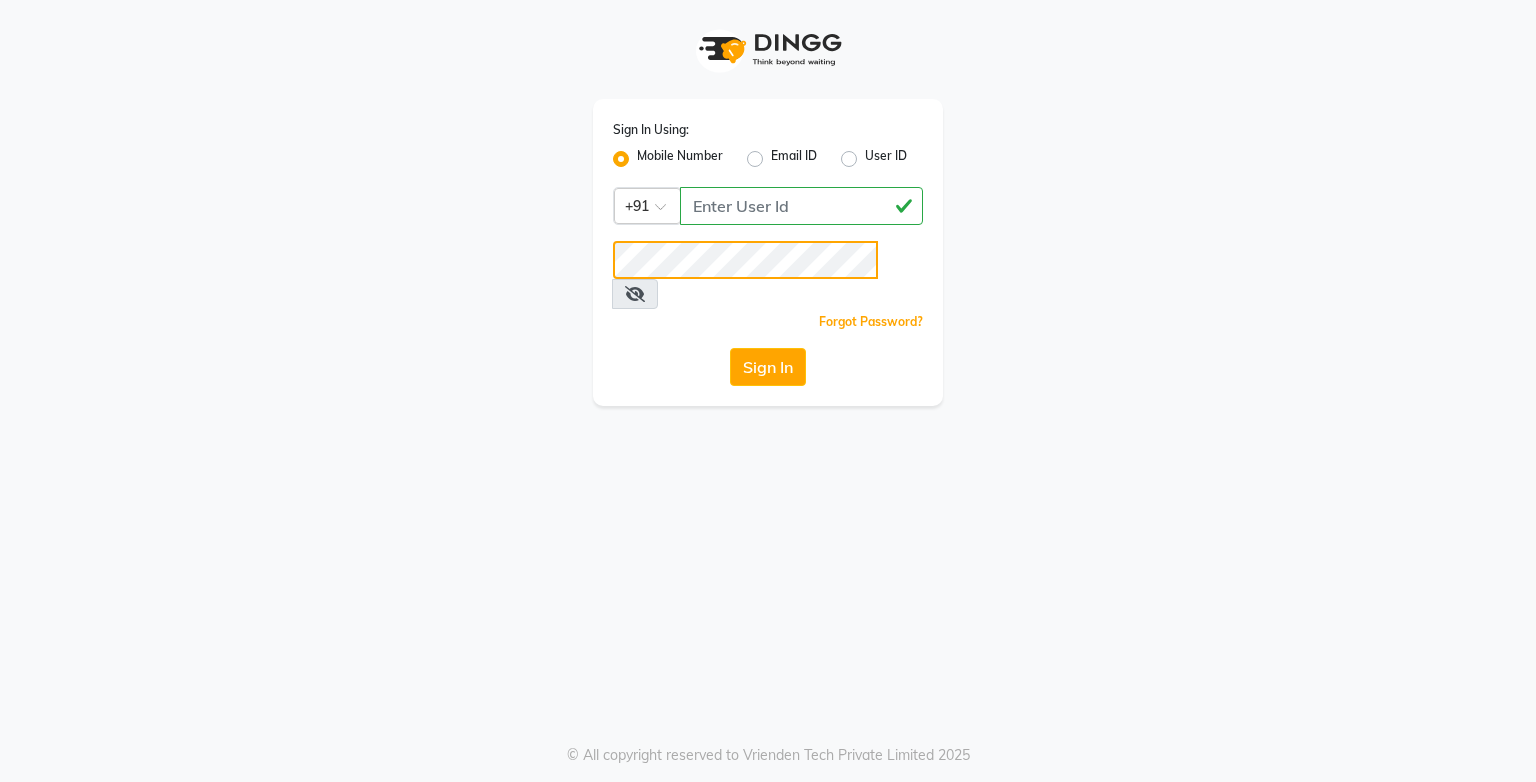 click on "Sign In" 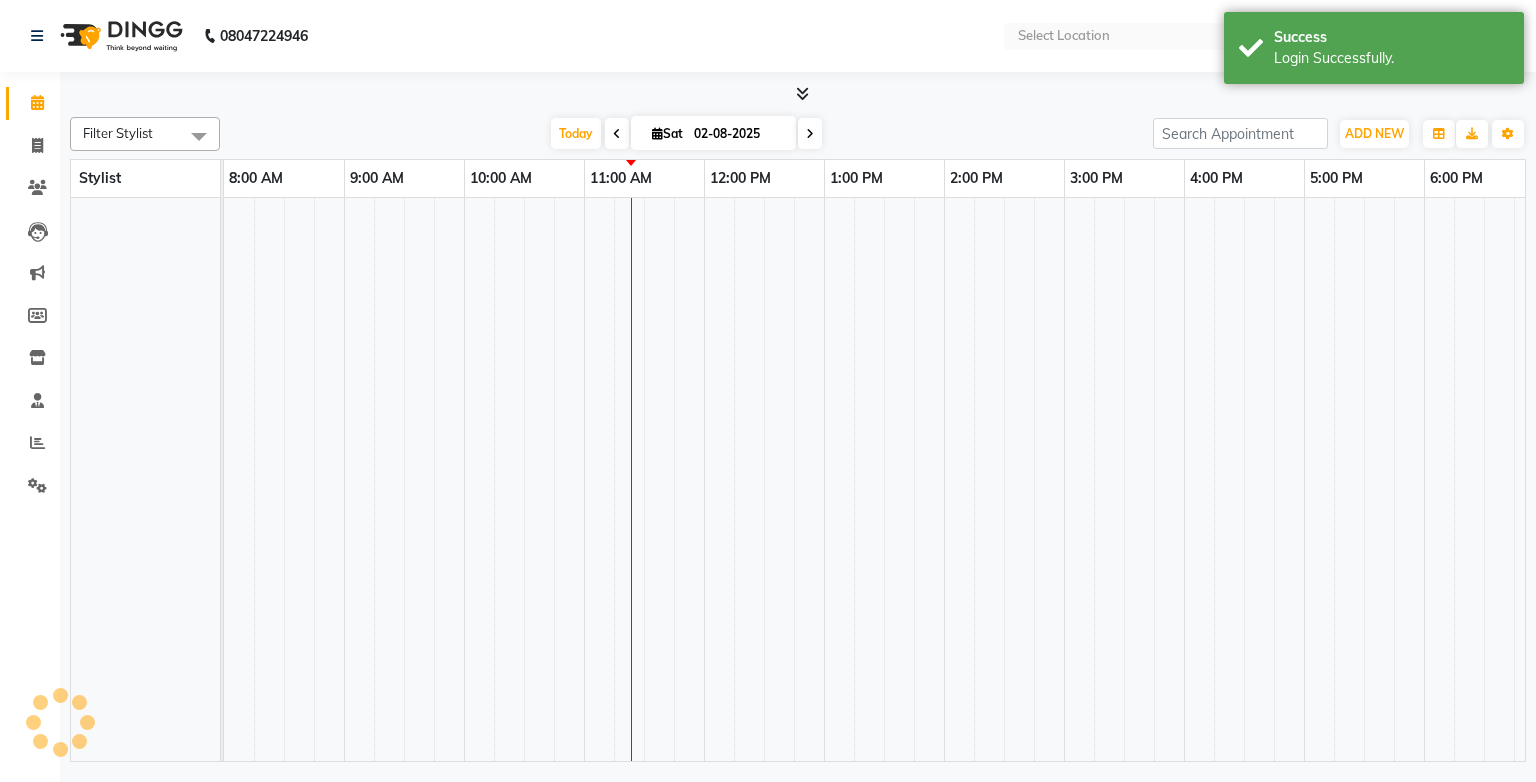 select on "en" 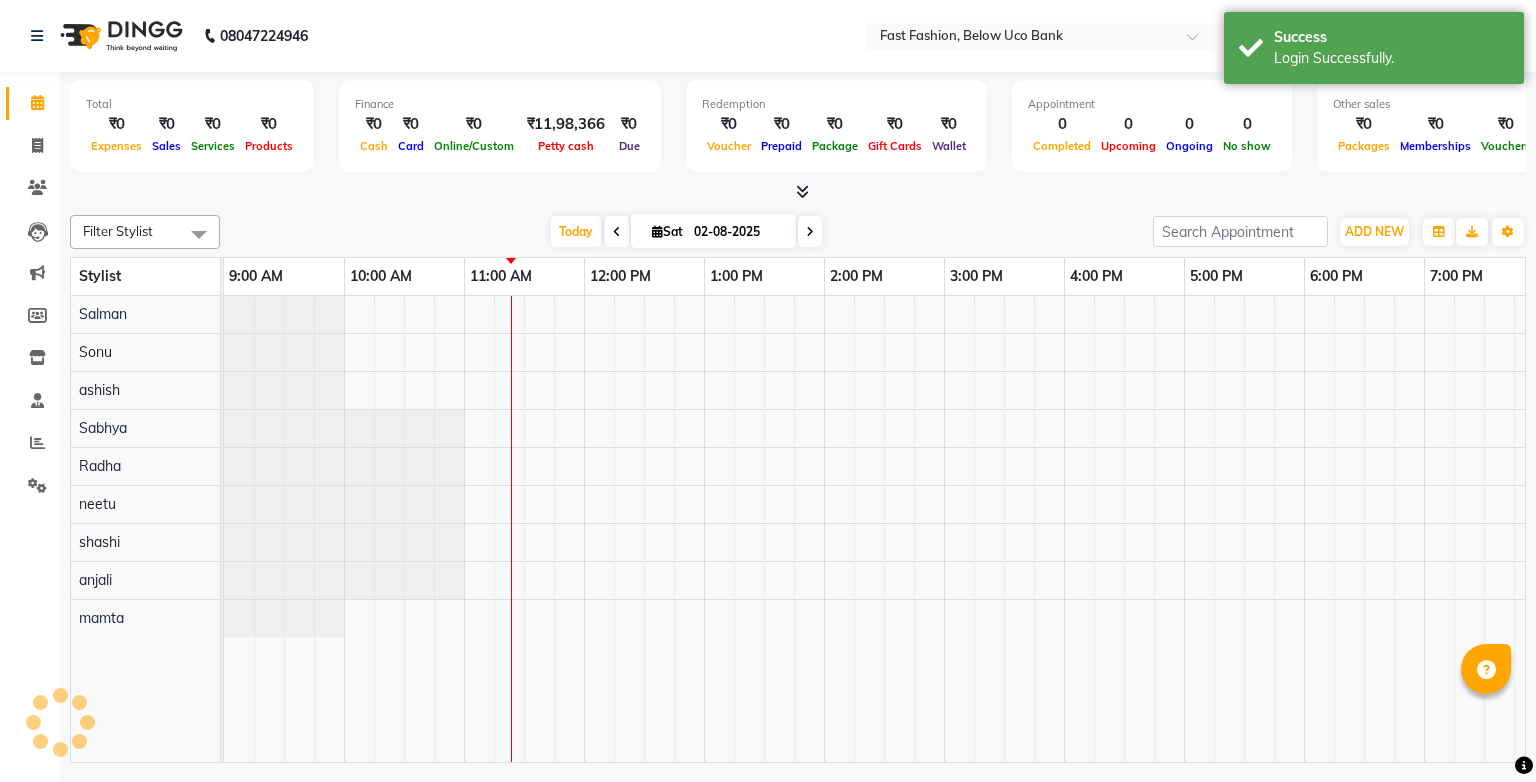 scroll, scrollTop: 0, scrollLeft: 0, axis: both 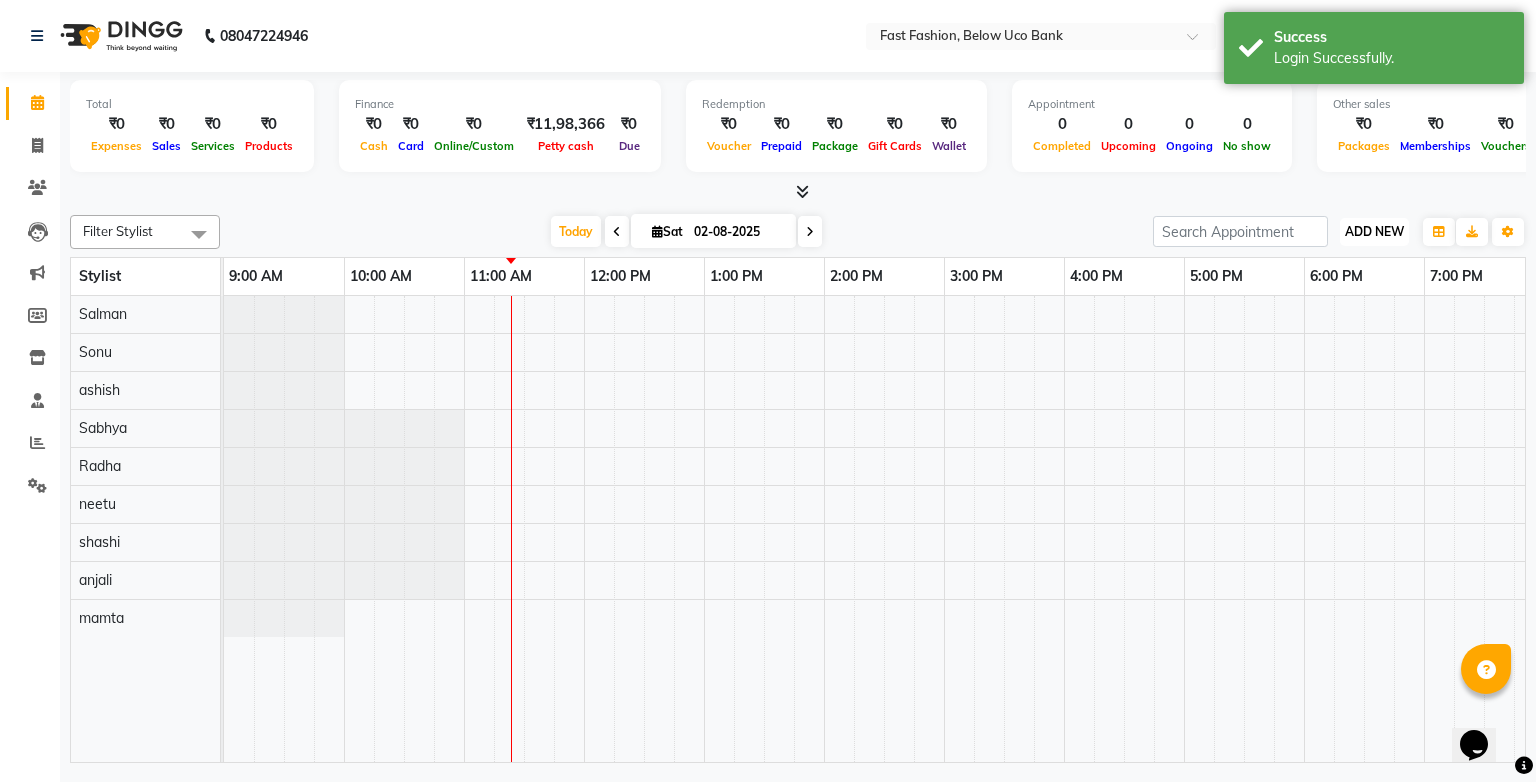 click on "ADD NEW" at bounding box center (1374, 231) 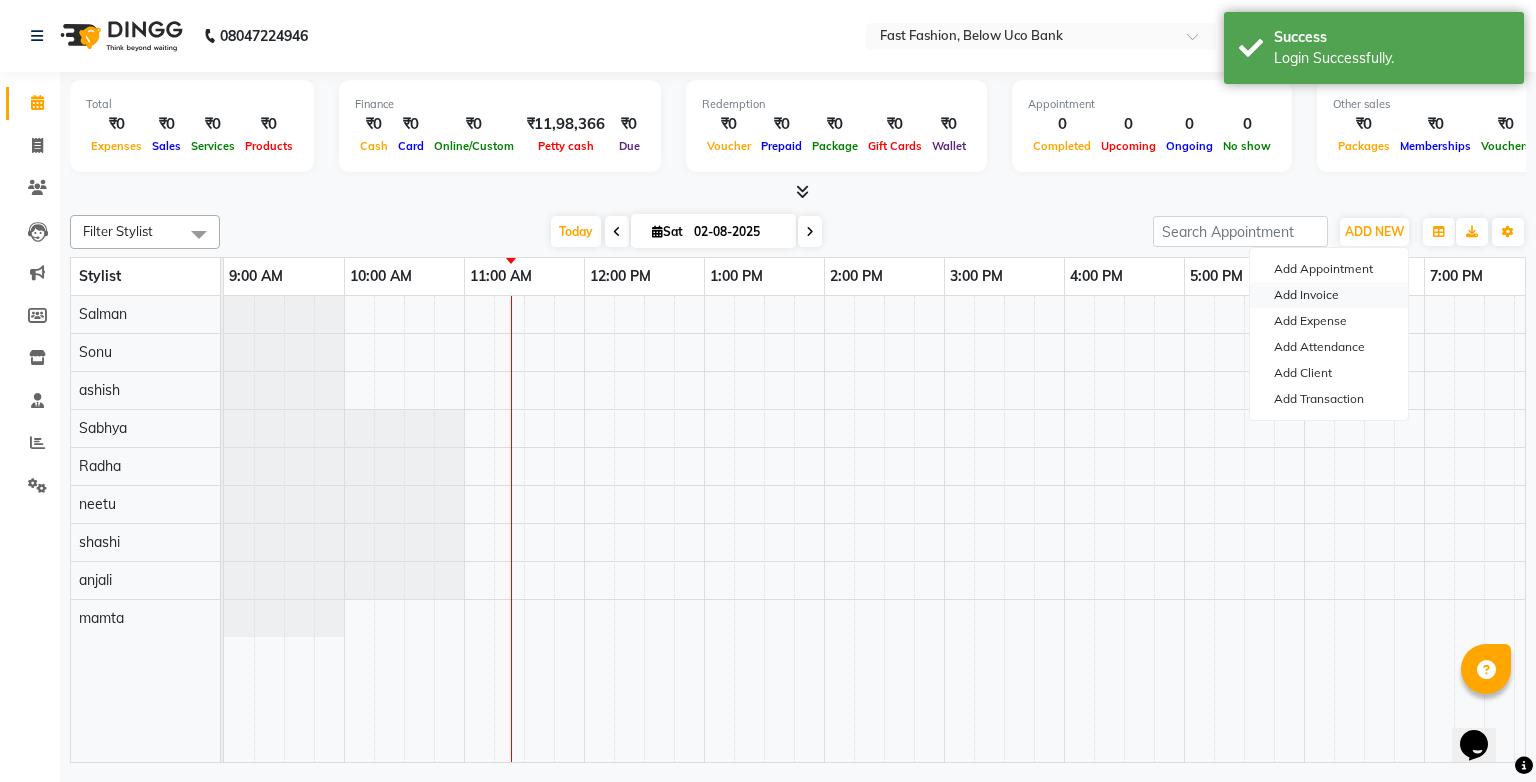 click on "Add Invoice" at bounding box center [1329, 295] 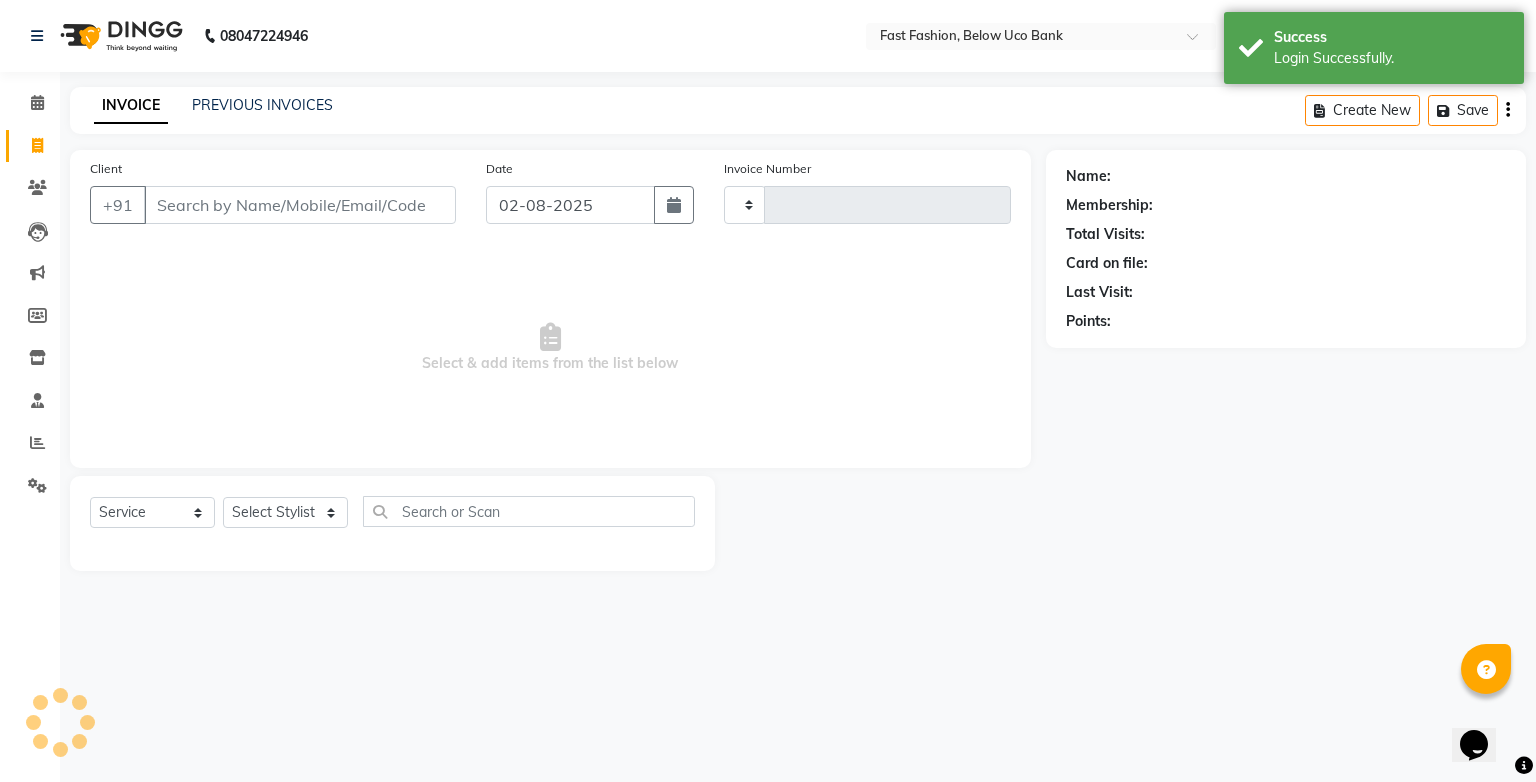 type on "0828" 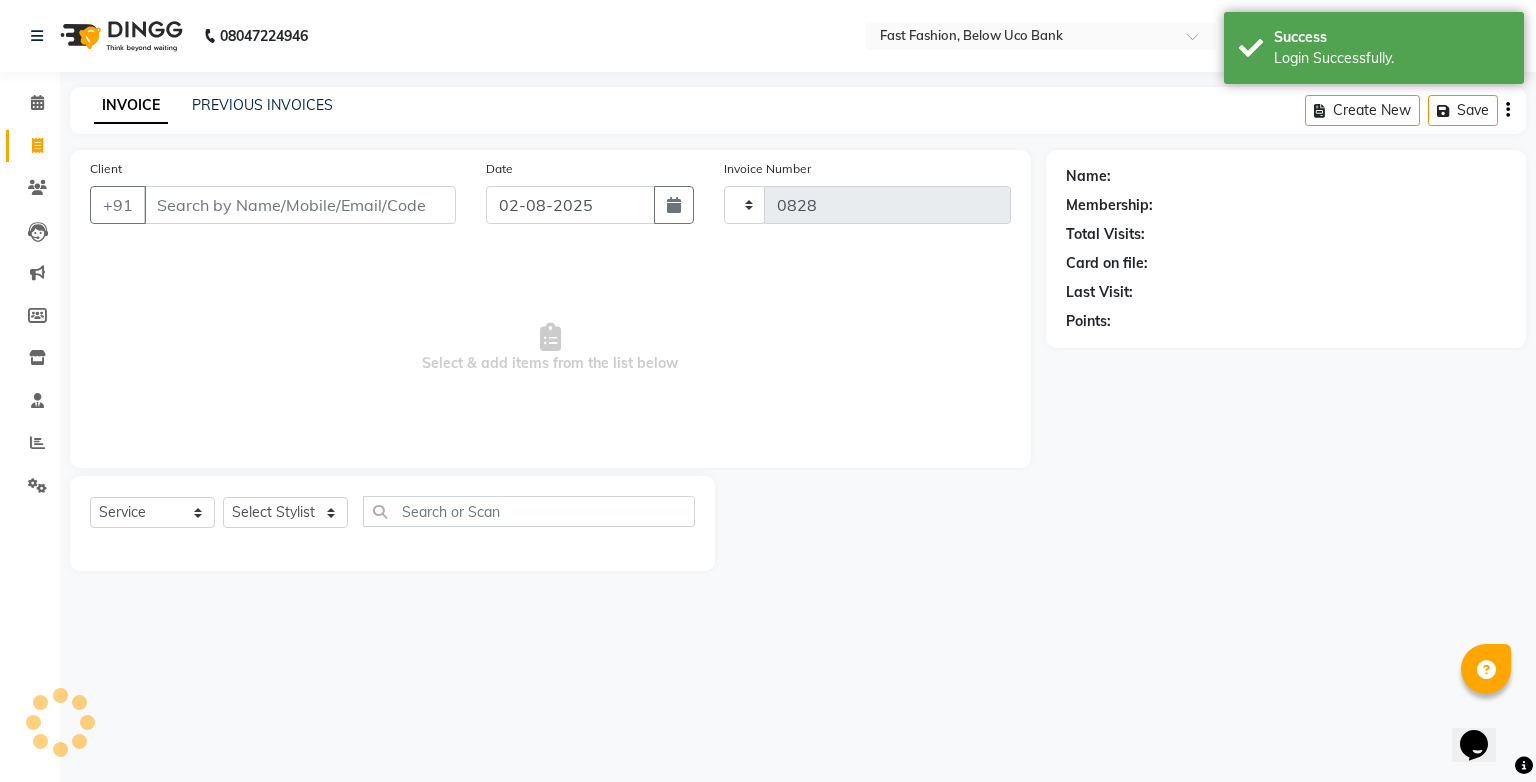 select on "4228" 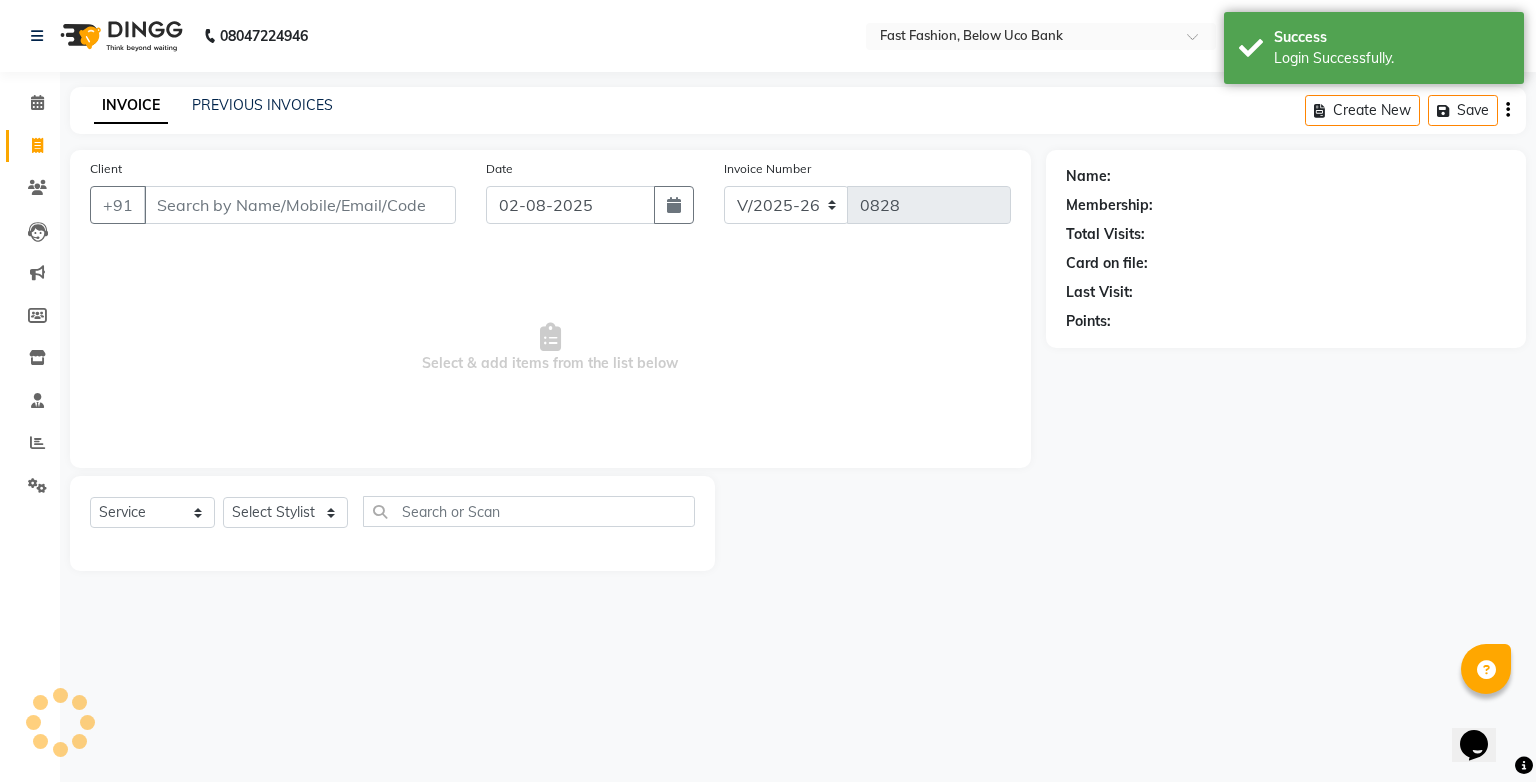 click on "Client" at bounding box center [300, 205] 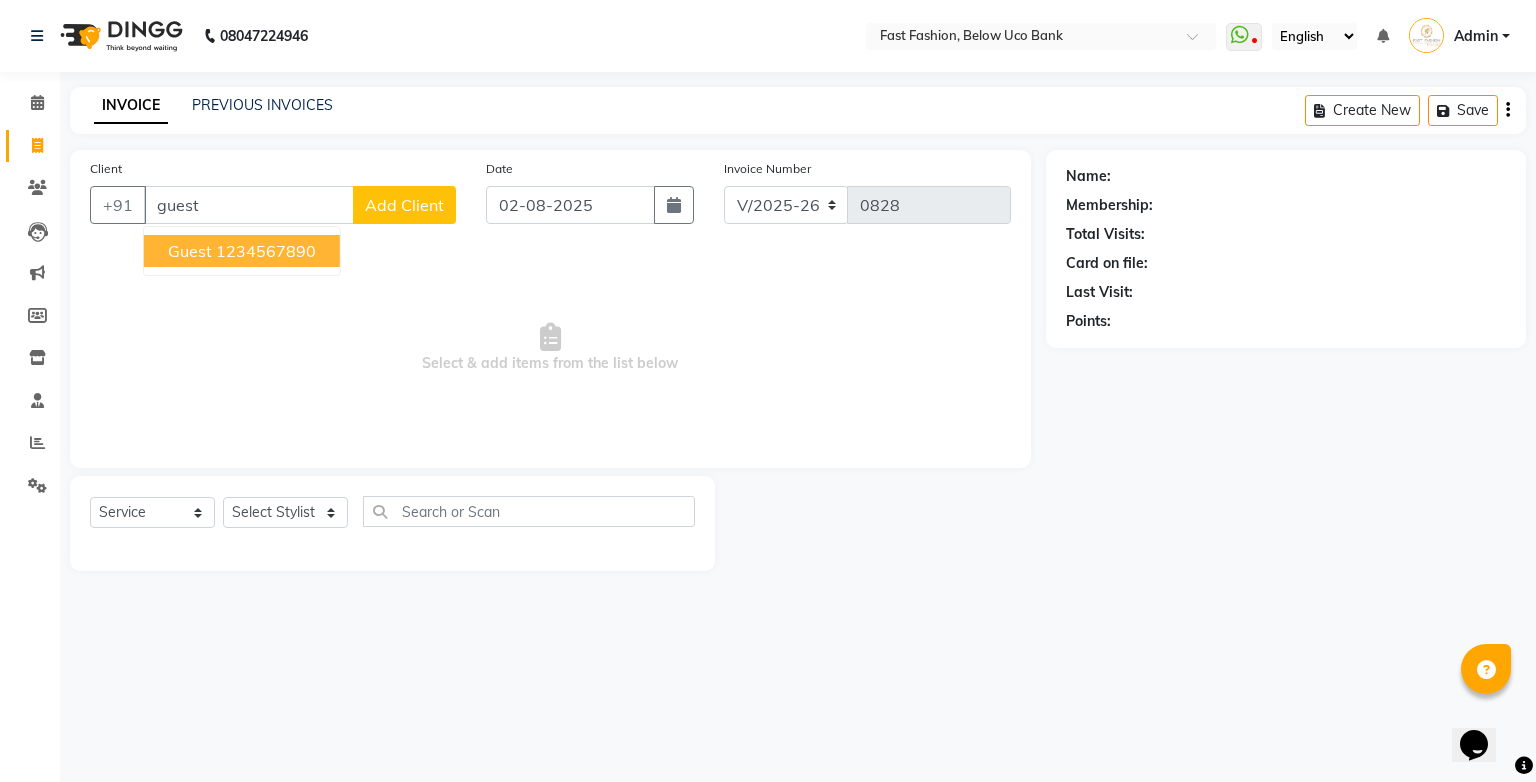 click on "1234567890" at bounding box center [266, 251] 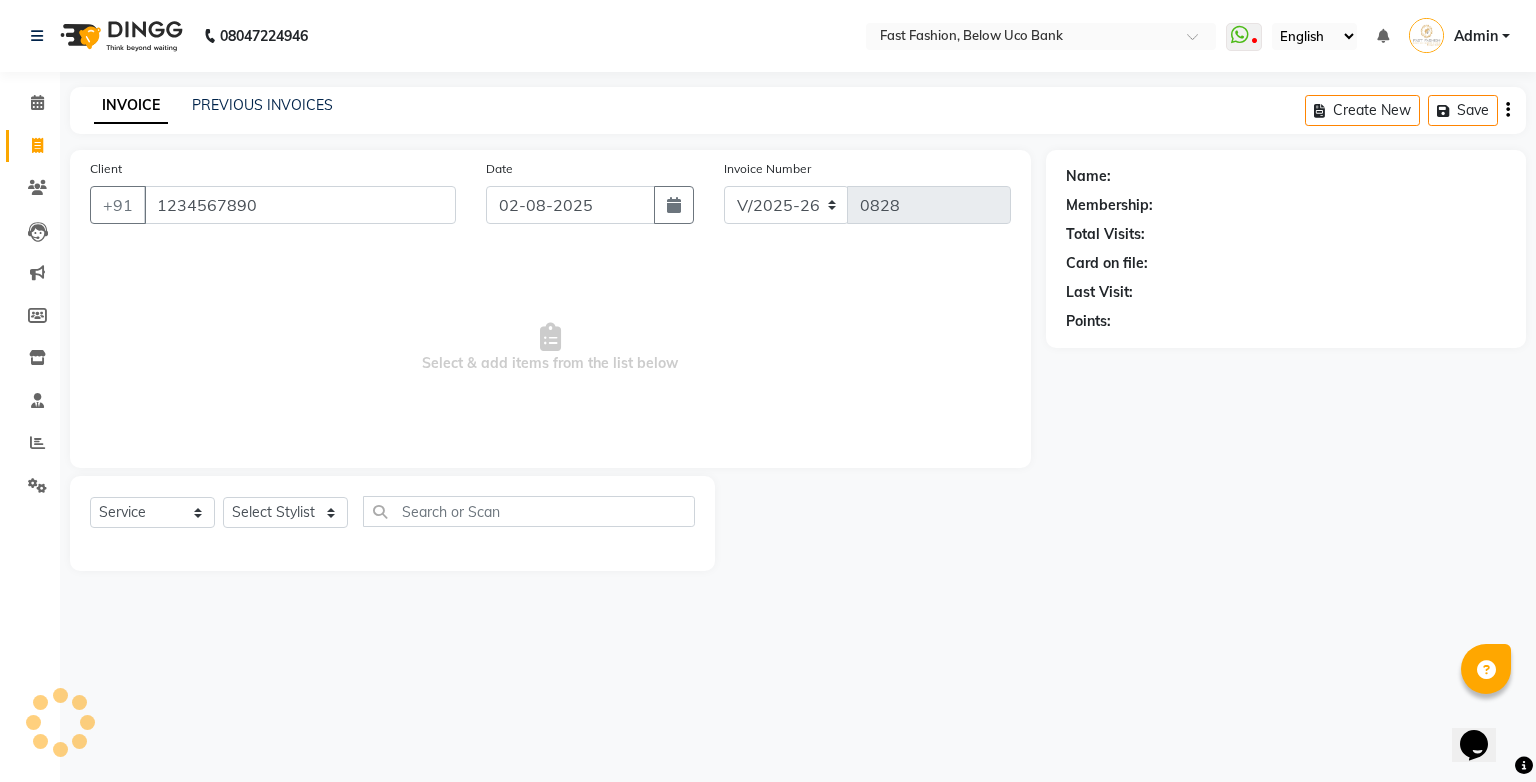 type on "1234567890" 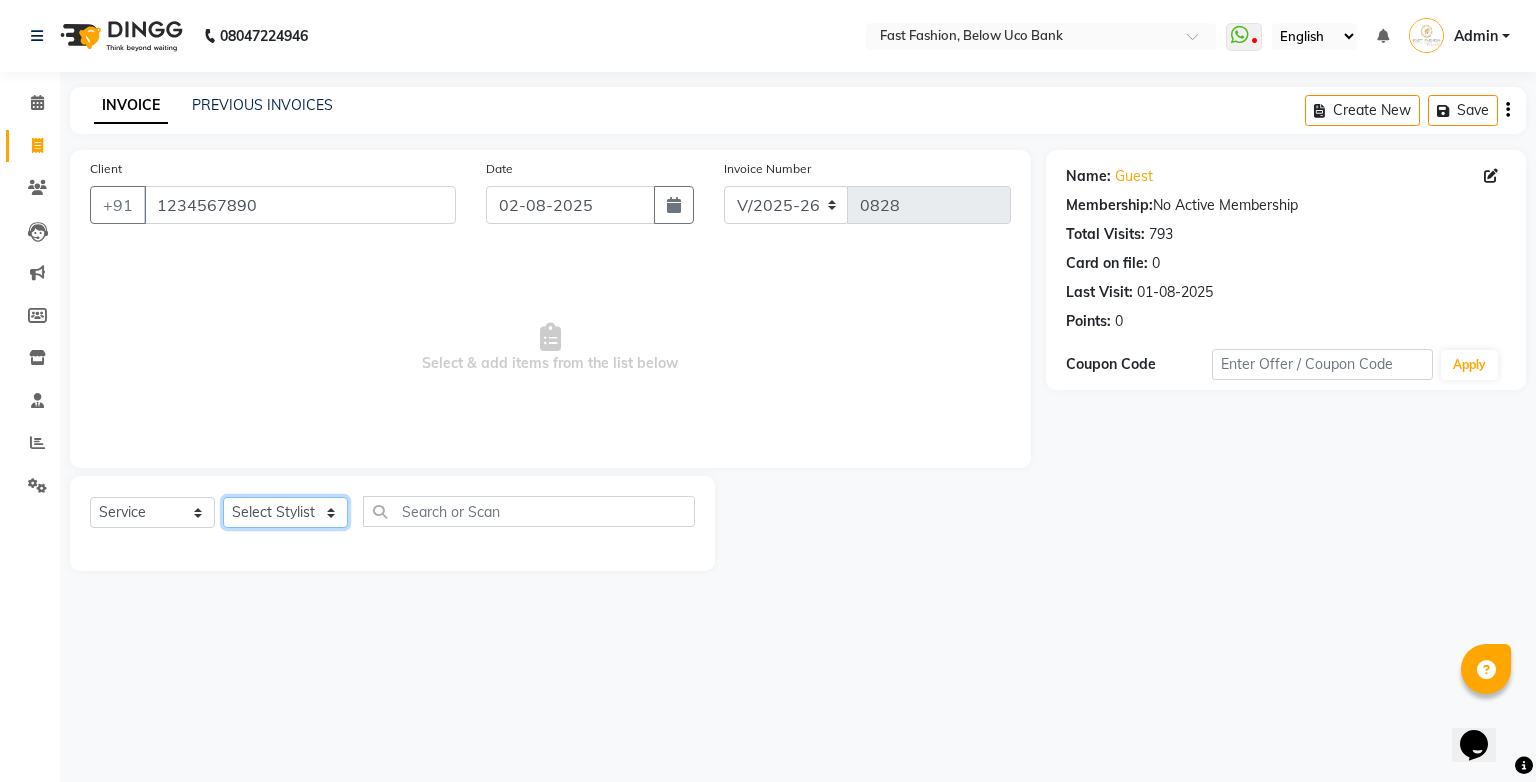 click on "Select Stylist [FIRST] [FIRST] [FIRST] [FIRST] [FIRST] [FIRST] [FIRST] [FIRST] [FIRST] [FIRST]" 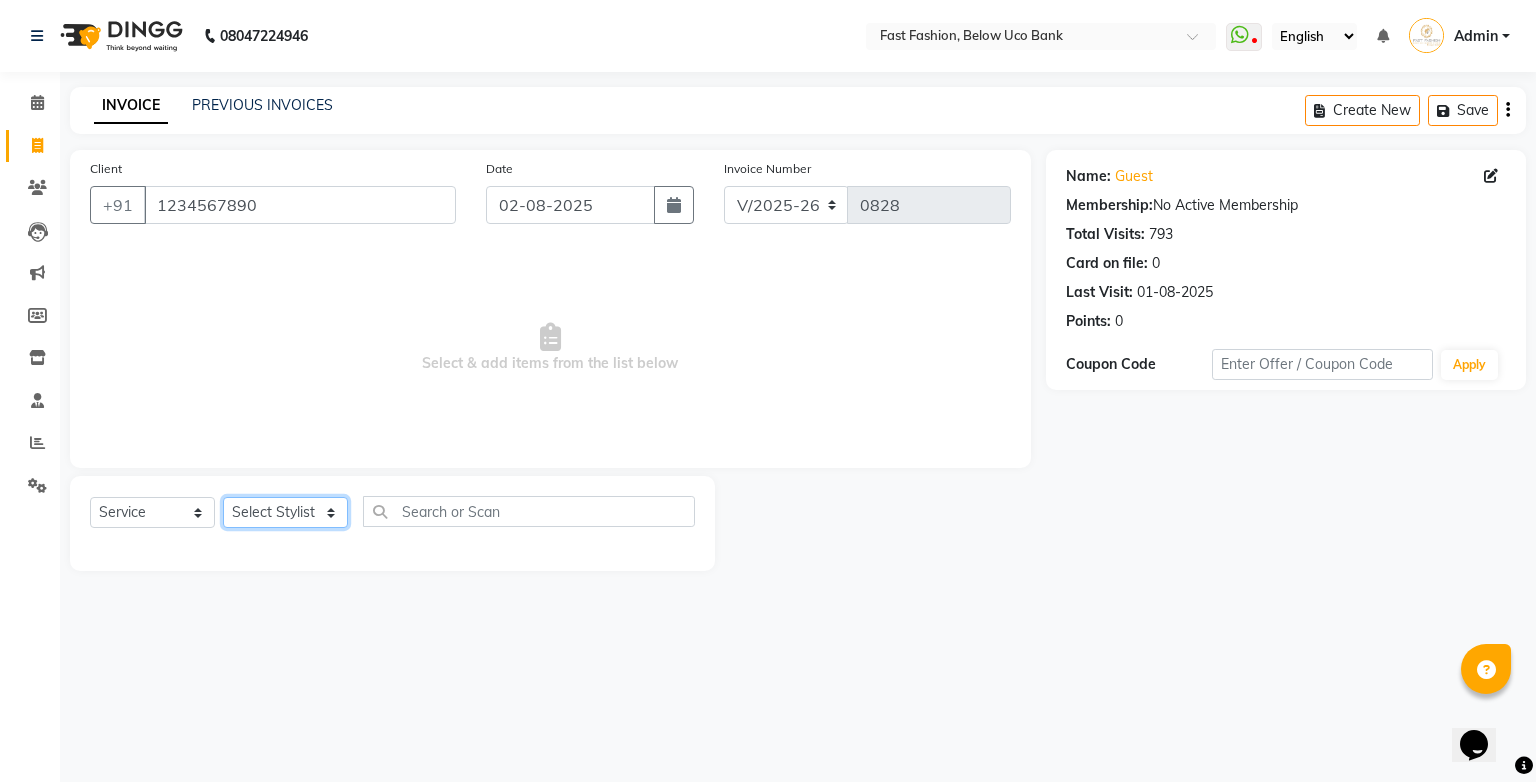 select on "[NUMBER]" 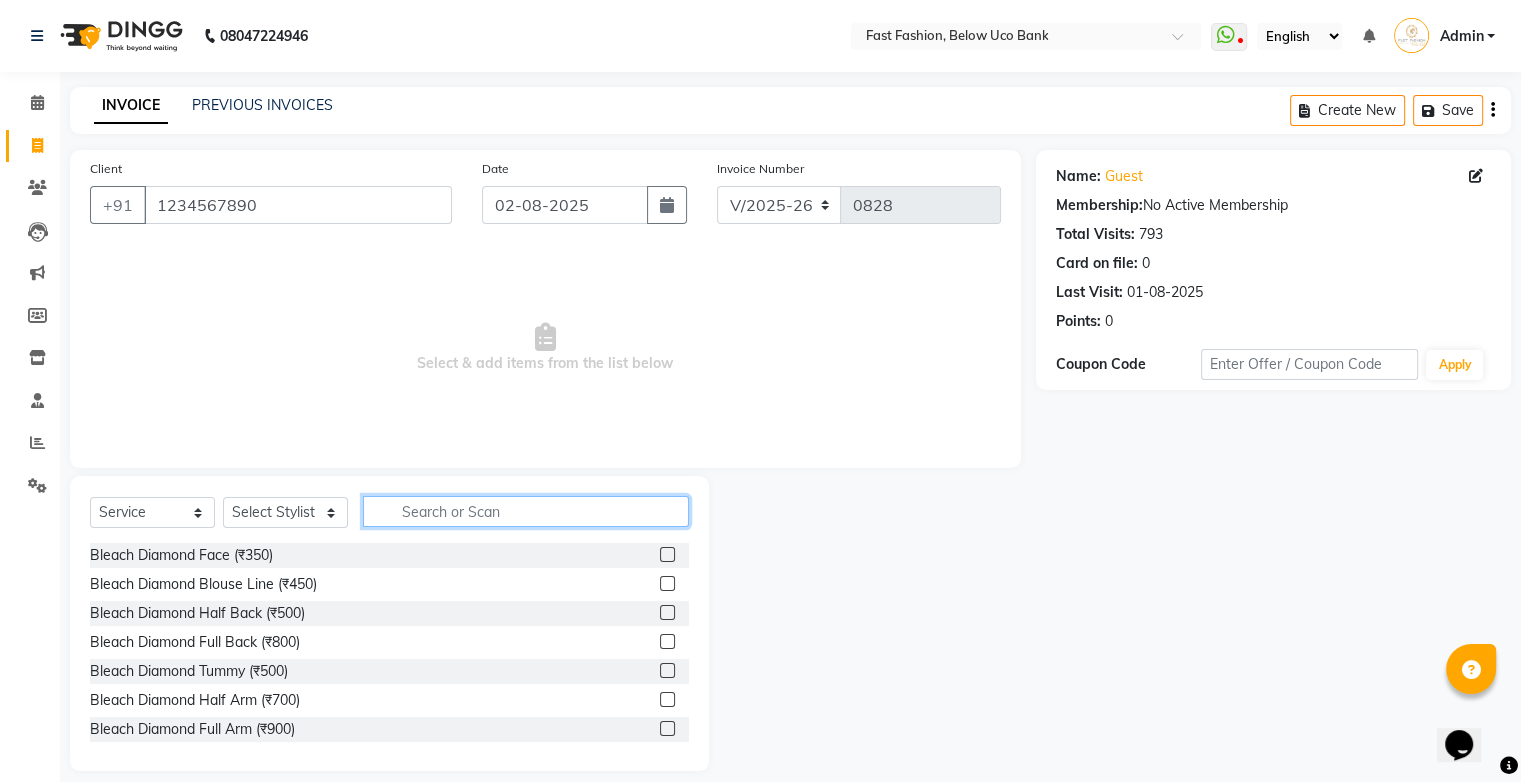 click 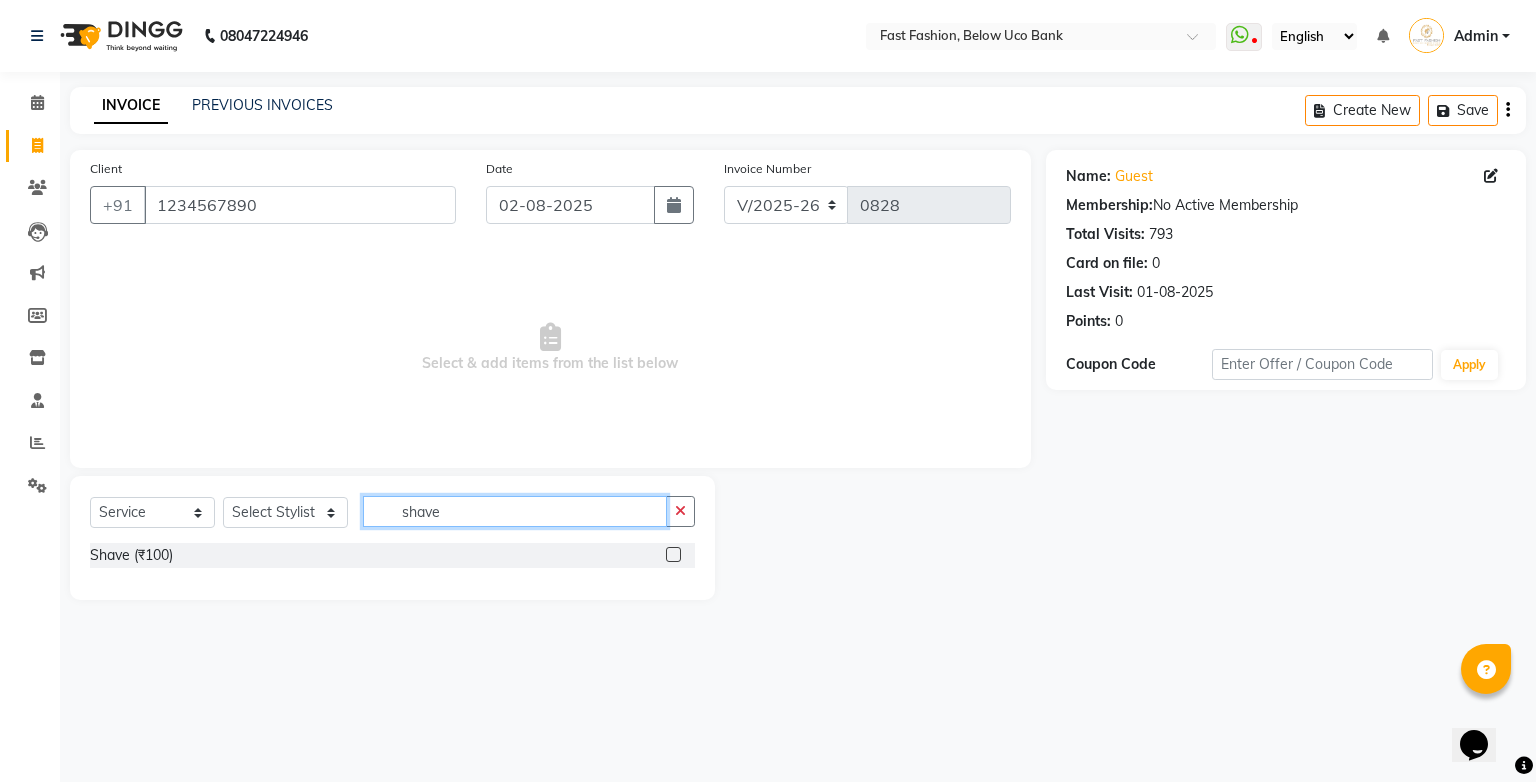 type on "shave" 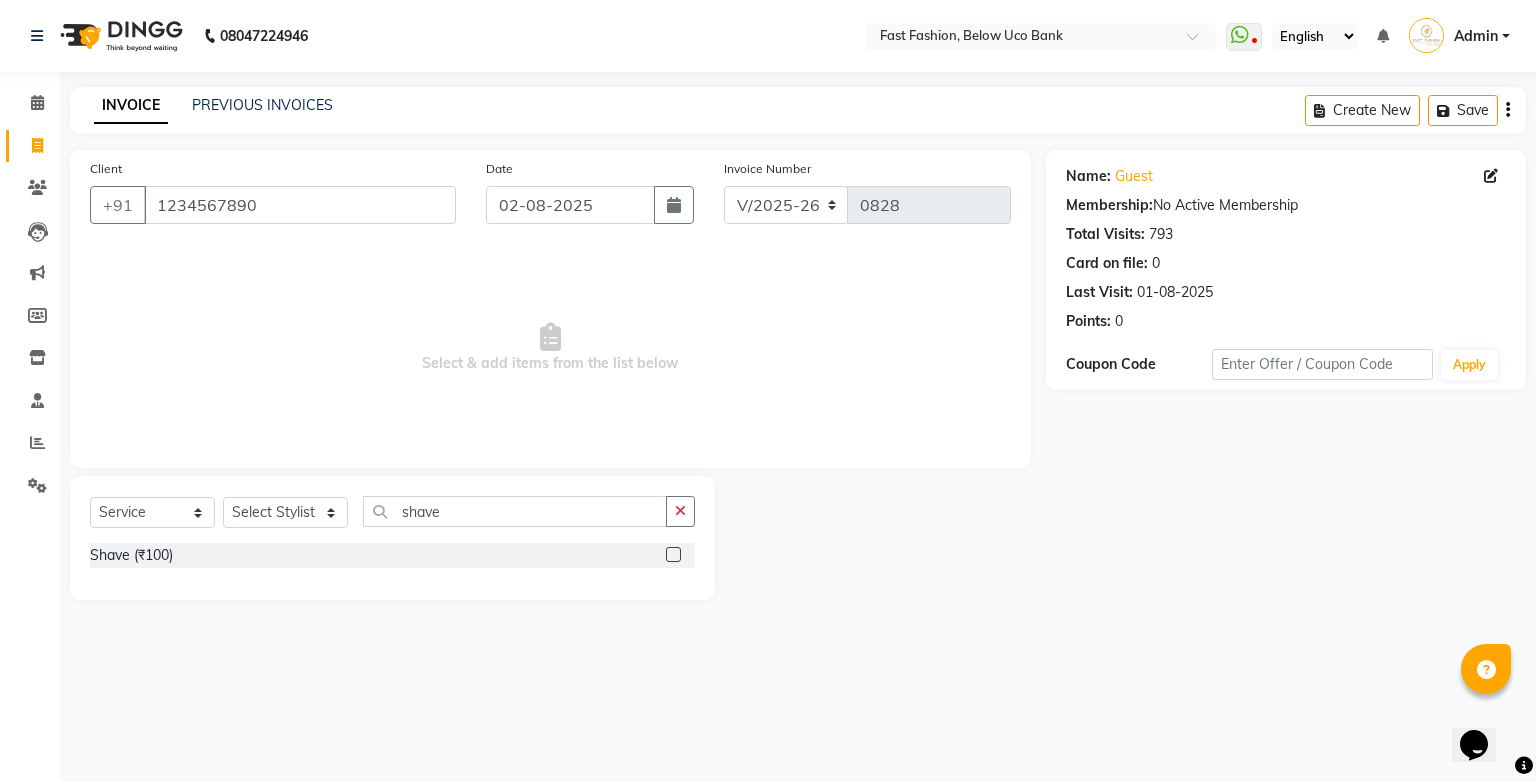 click 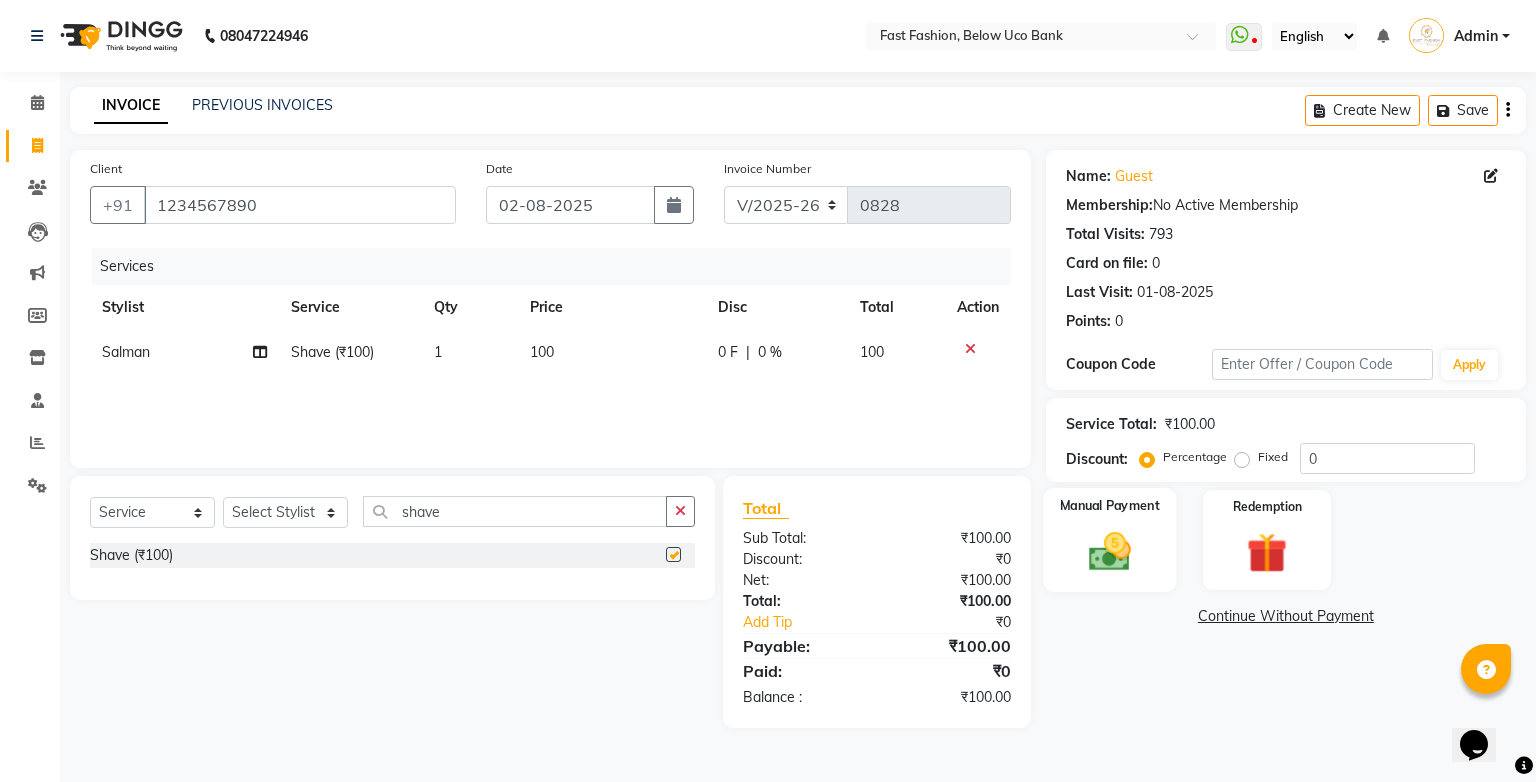 checkbox on "false" 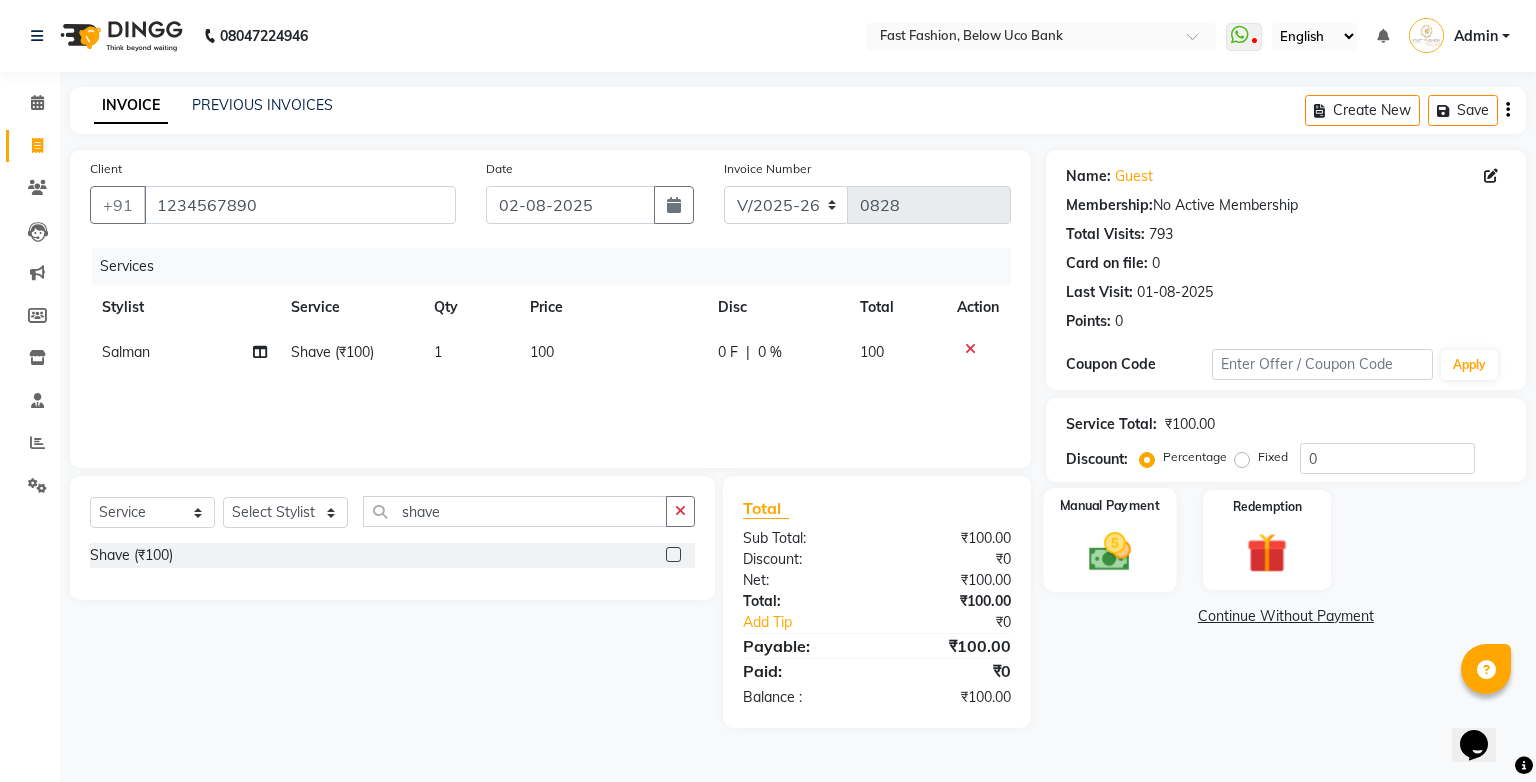 click 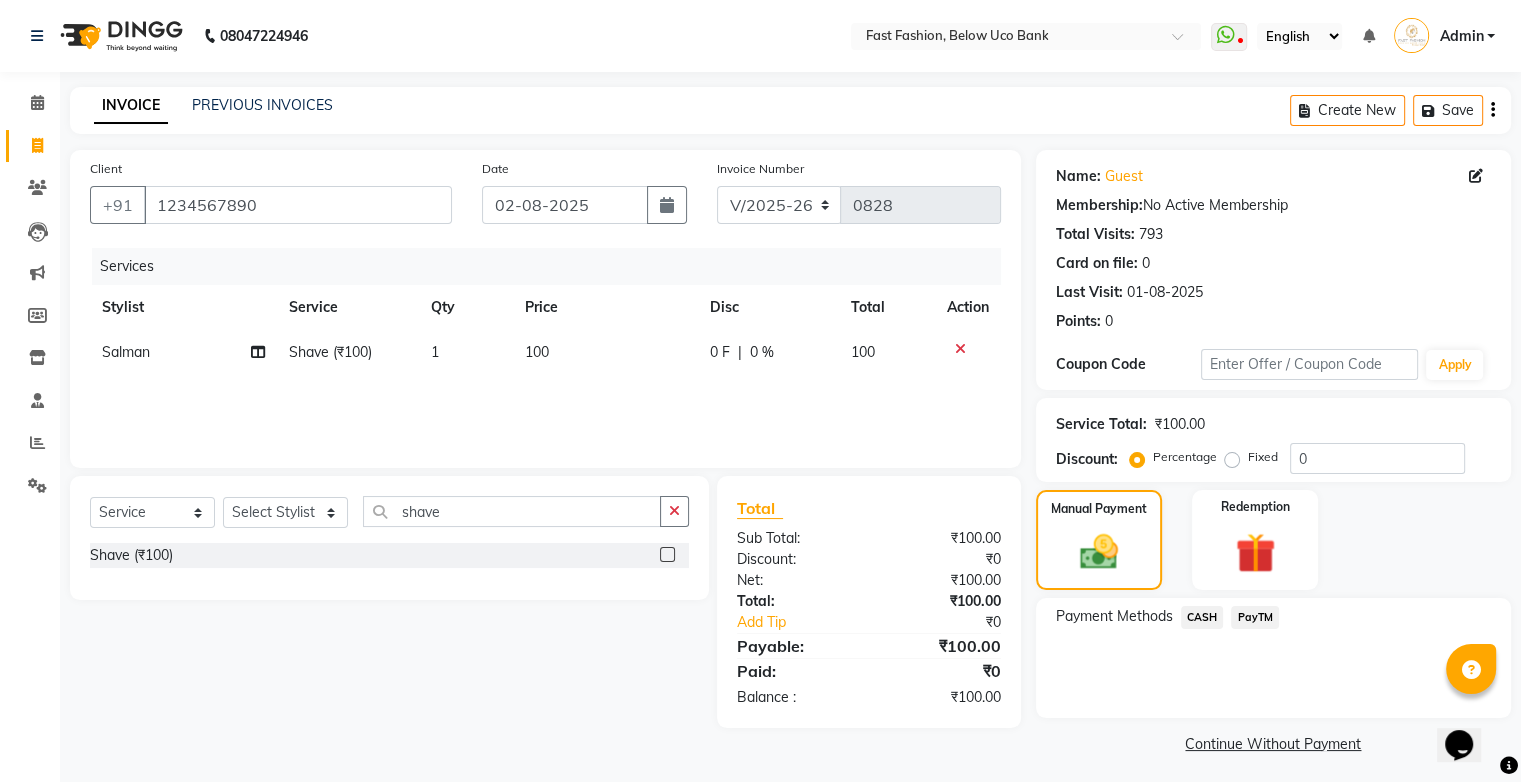 click on "CASH" 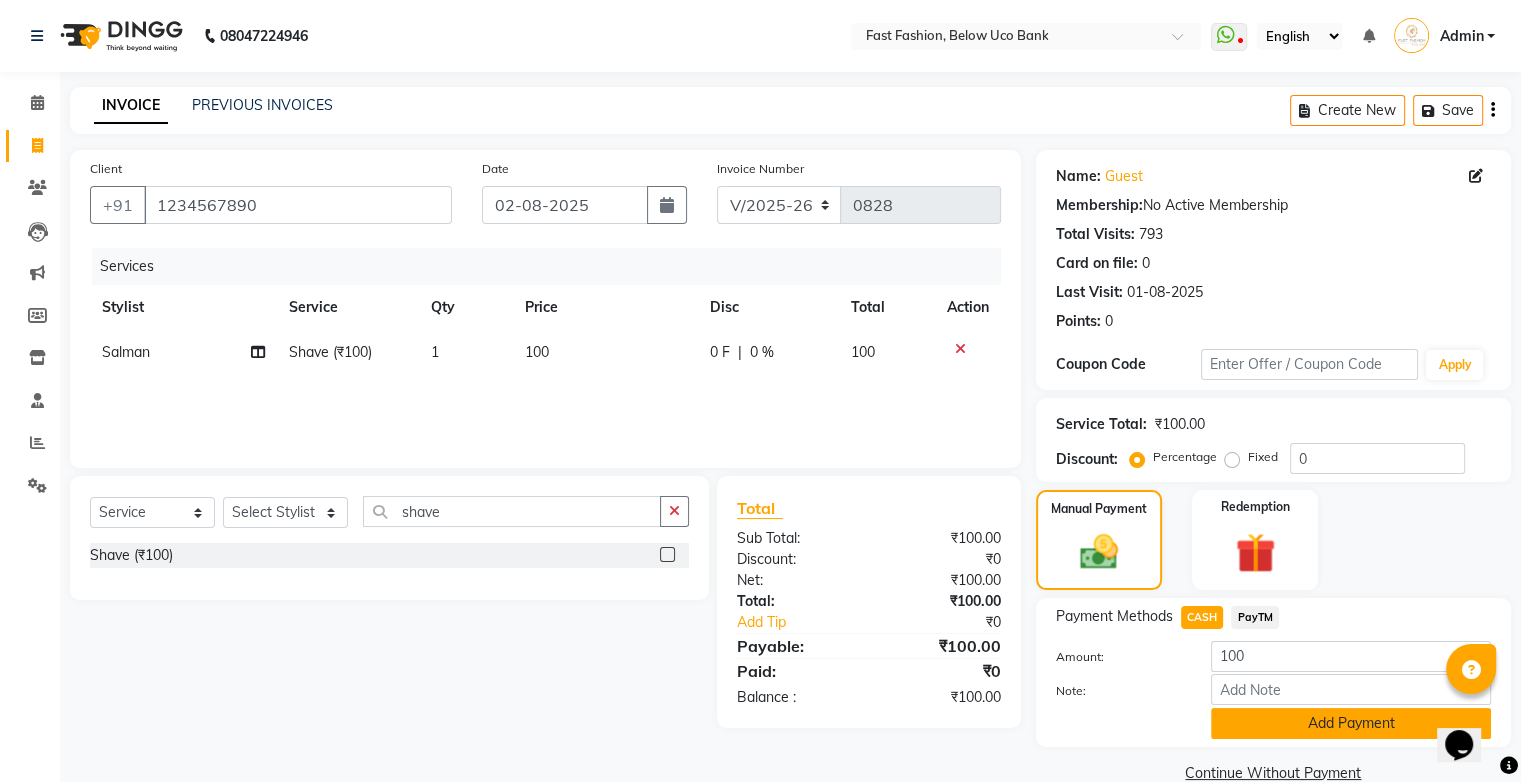 drag, startPoint x: 1277, startPoint y: 716, endPoint x: 1288, endPoint y: 712, distance: 11.7046995 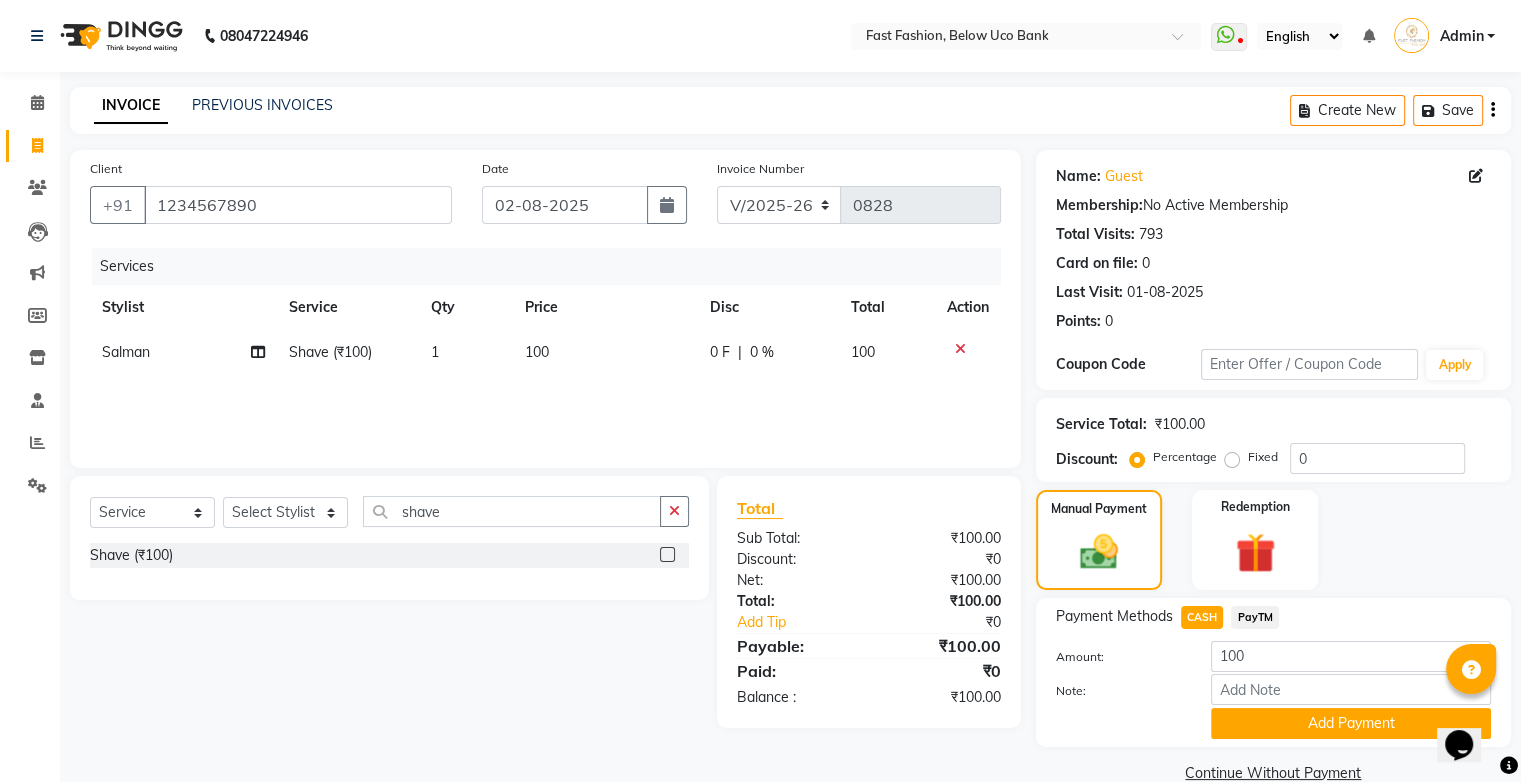 click on "Add Payment" 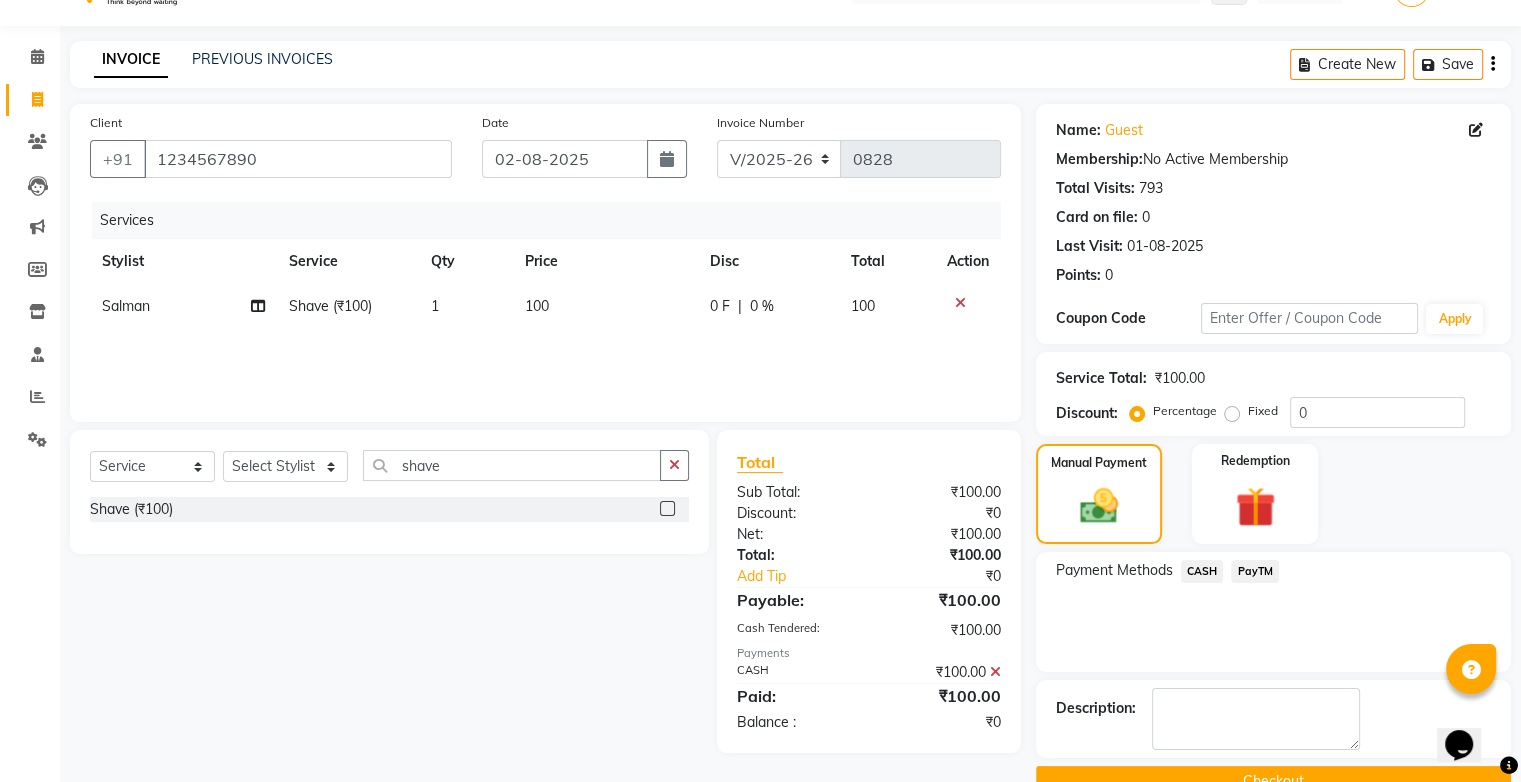 scroll, scrollTop: 88, scrollLeft: 0, axis: vertical 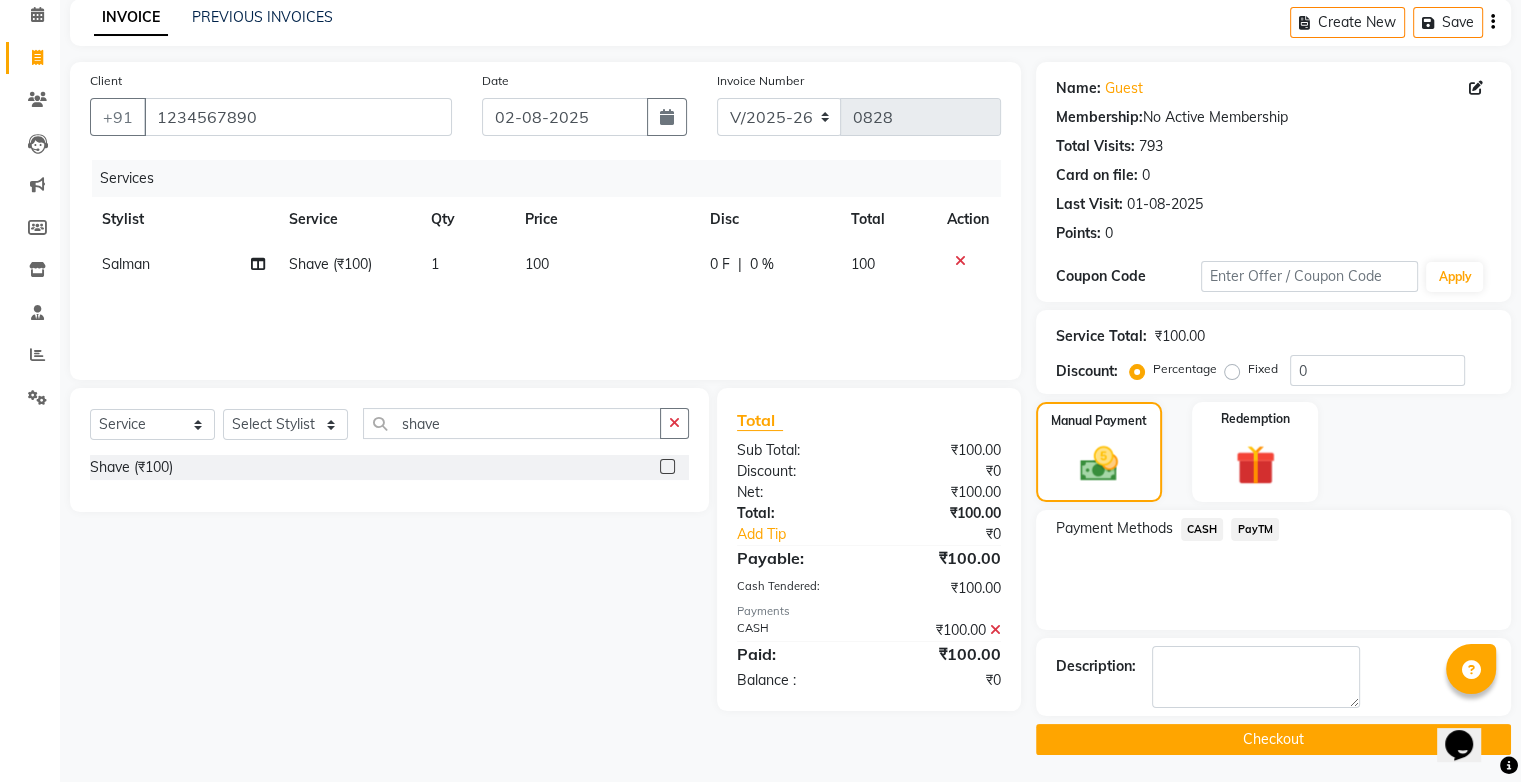 click on "Checkout" 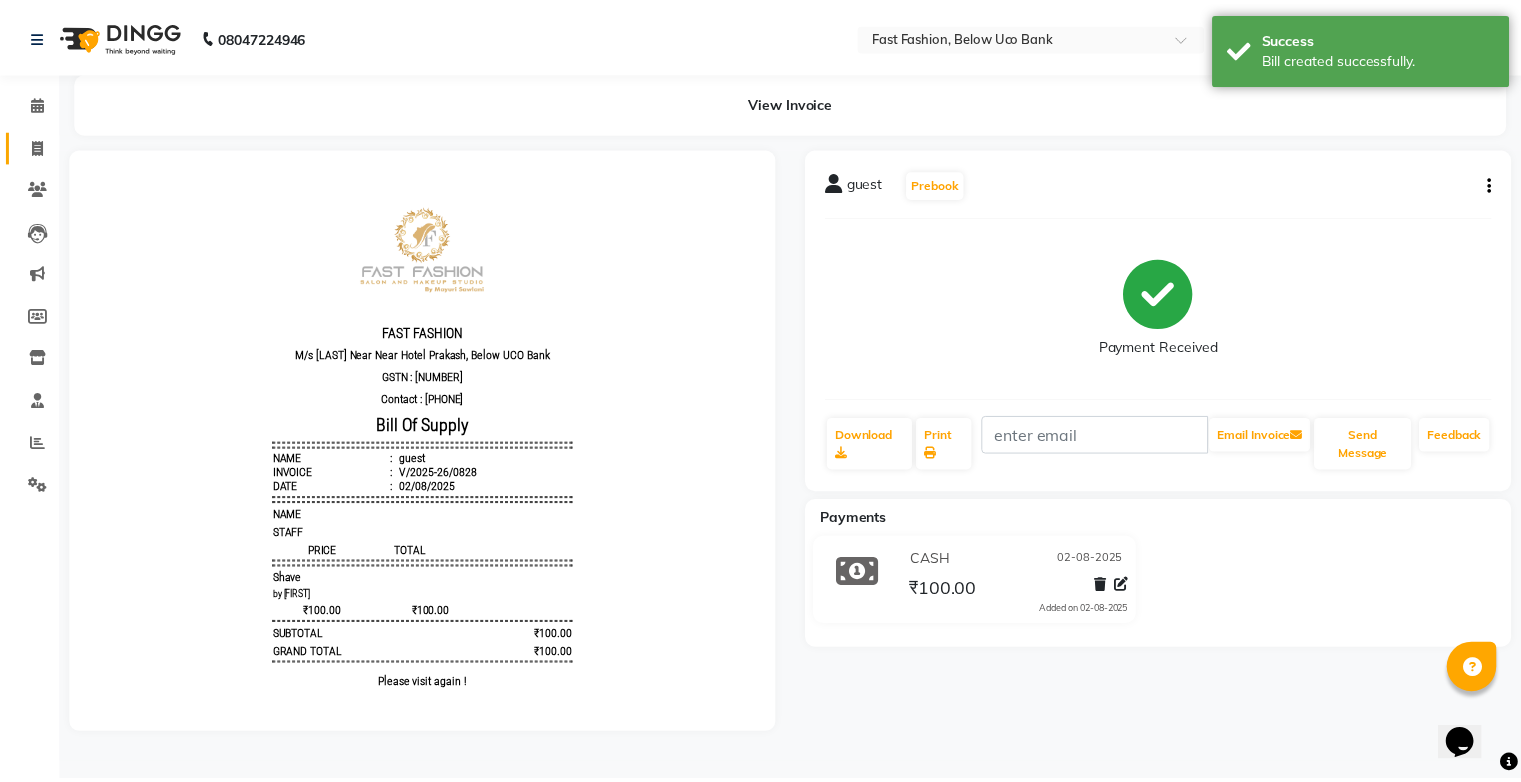 scroll, scrollTop: 0, scrollLeft: 0, axis: both 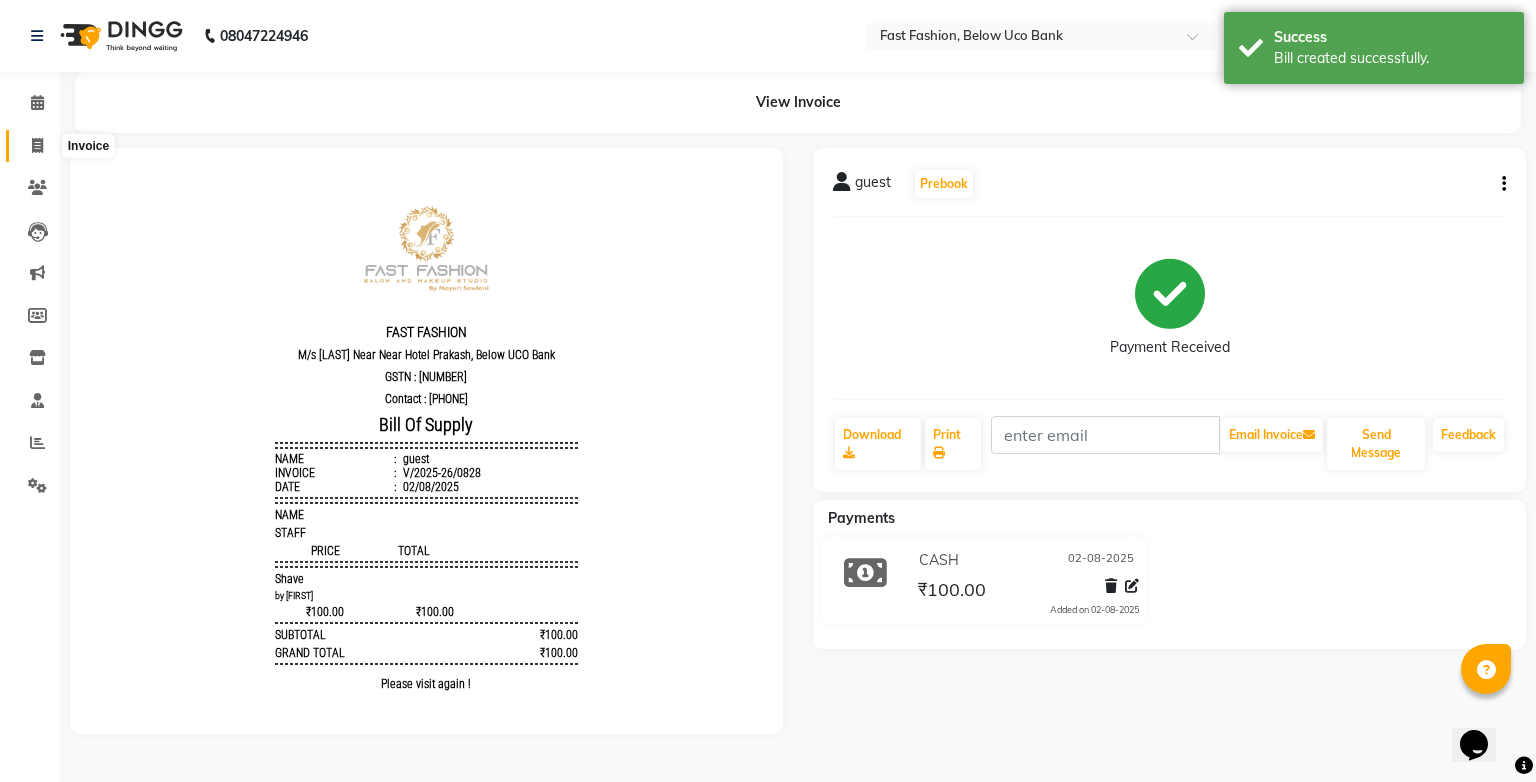 click 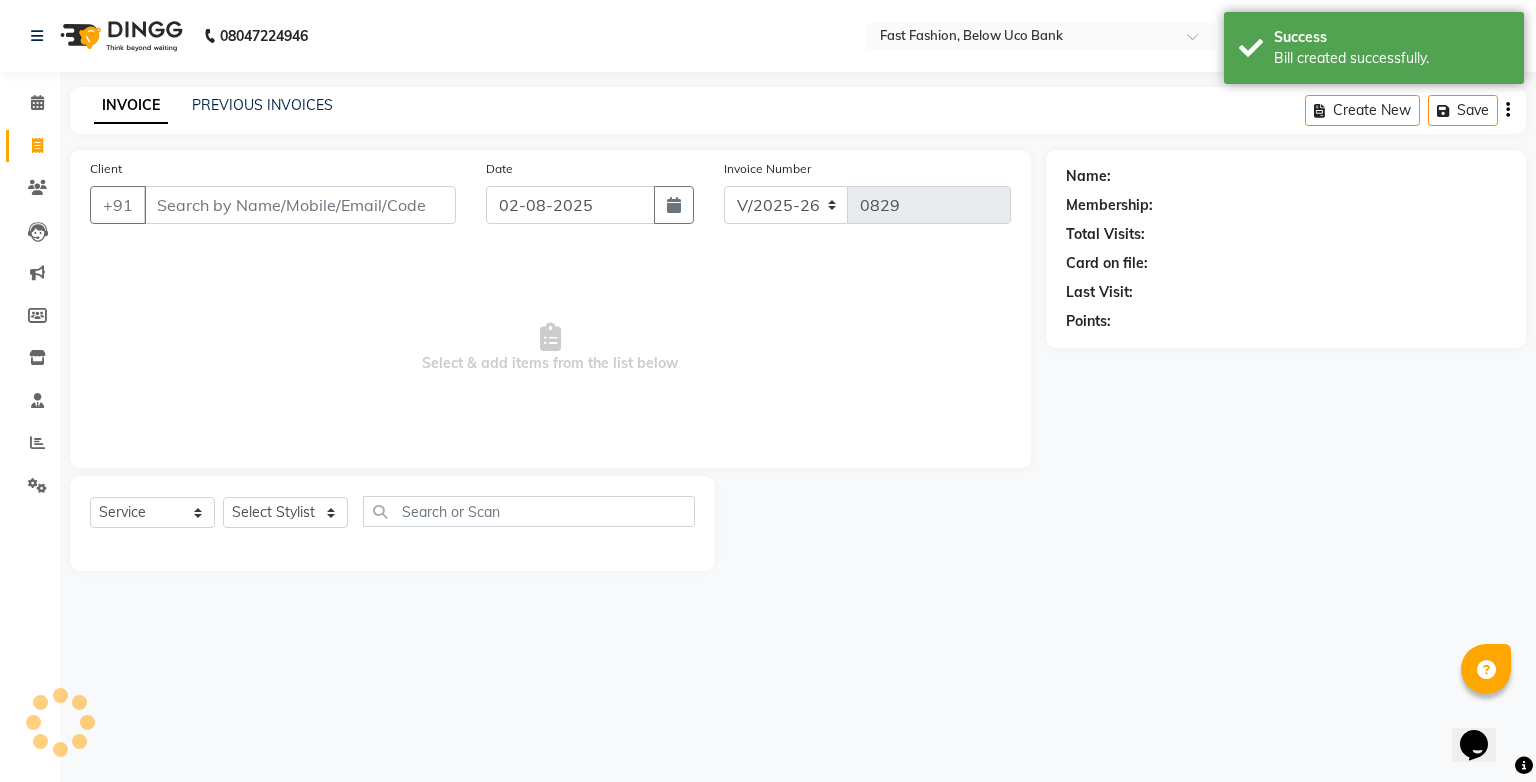 click on "Client" at bounding box center [300, 205] 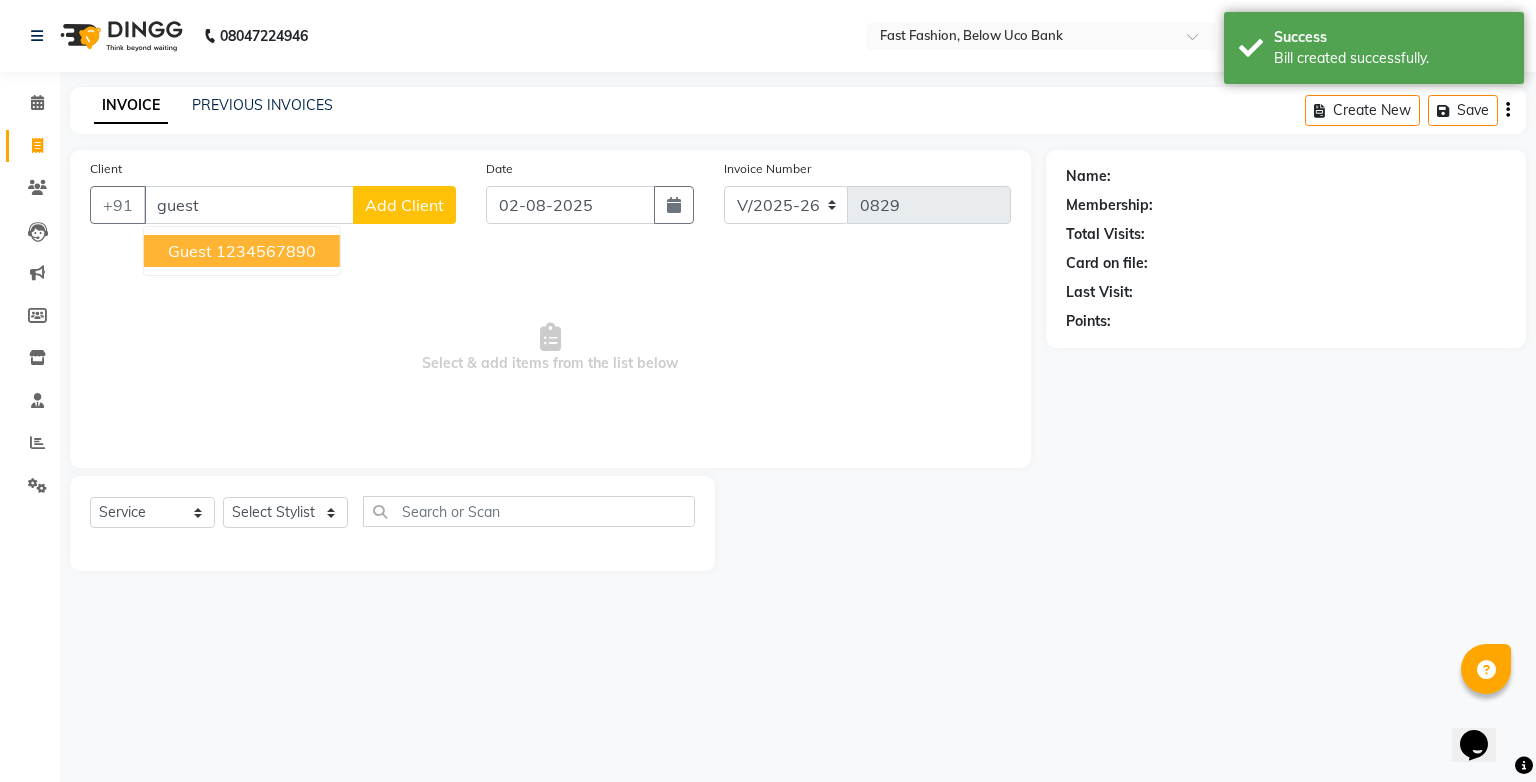 click on "guest [PHONE]" at bounding box center [242, 251] 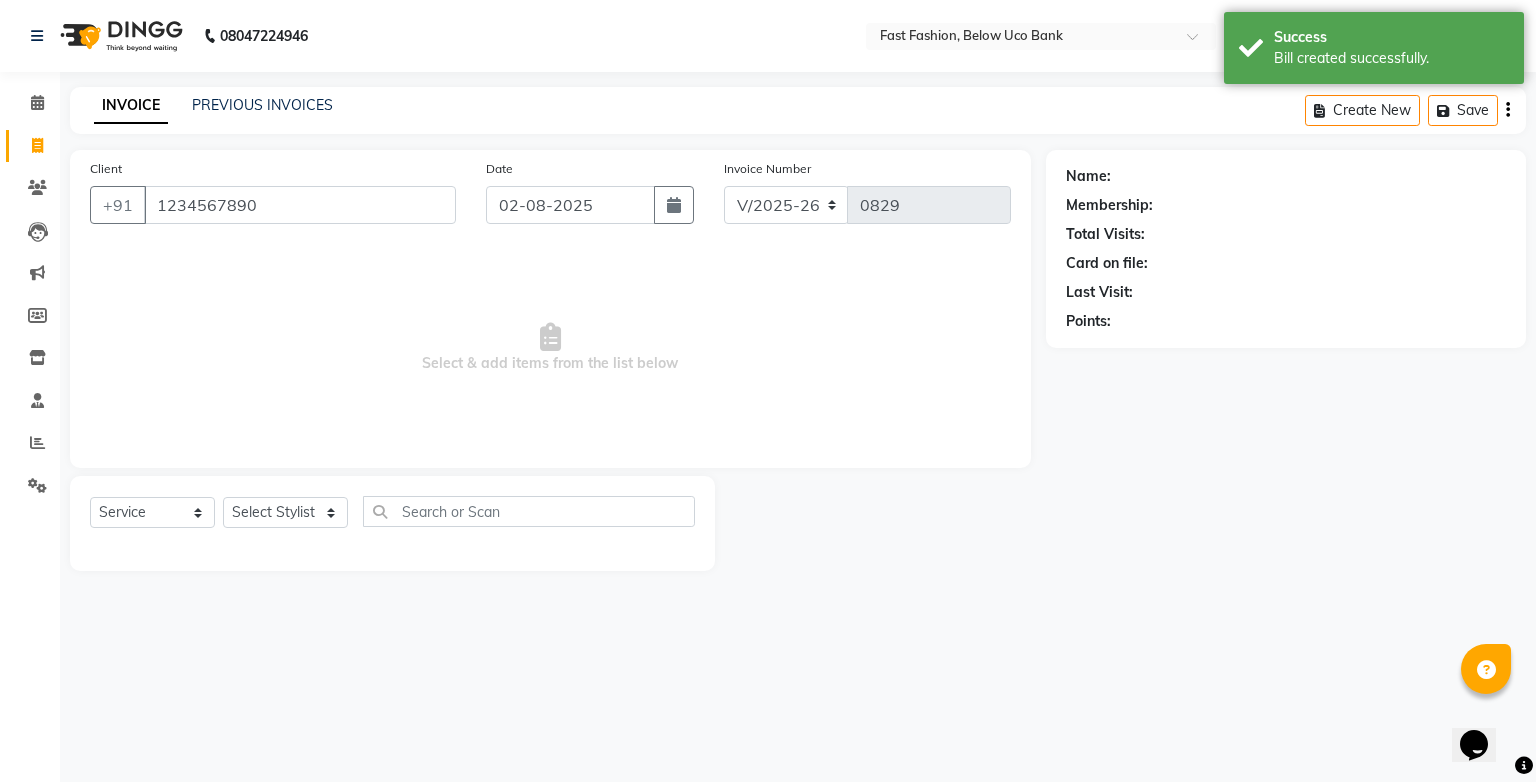type on "1234567890" 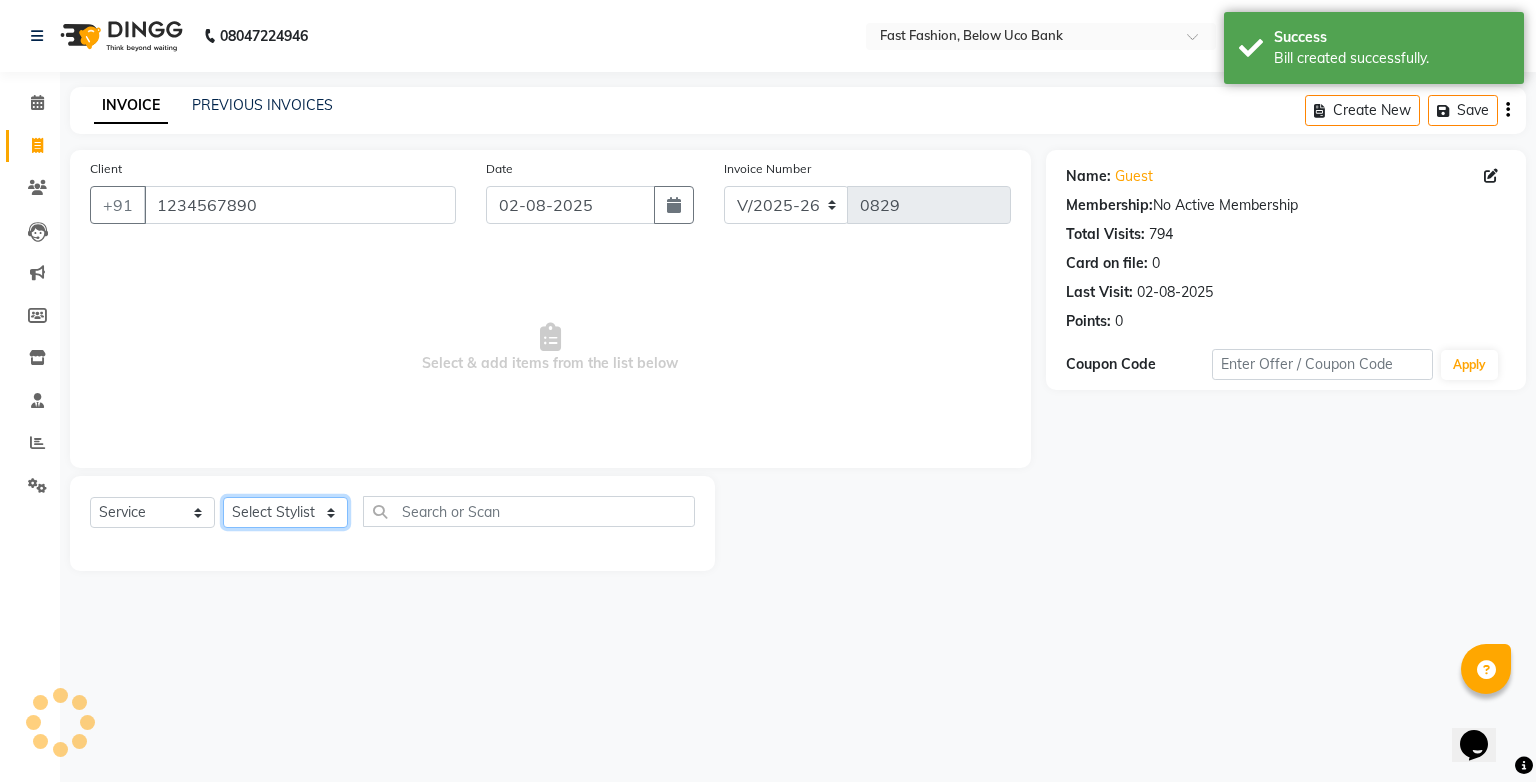 drag, startPoint x: 326, startPoint y: 508, endPoint x: 326, endPoint y: 497, distance: 11 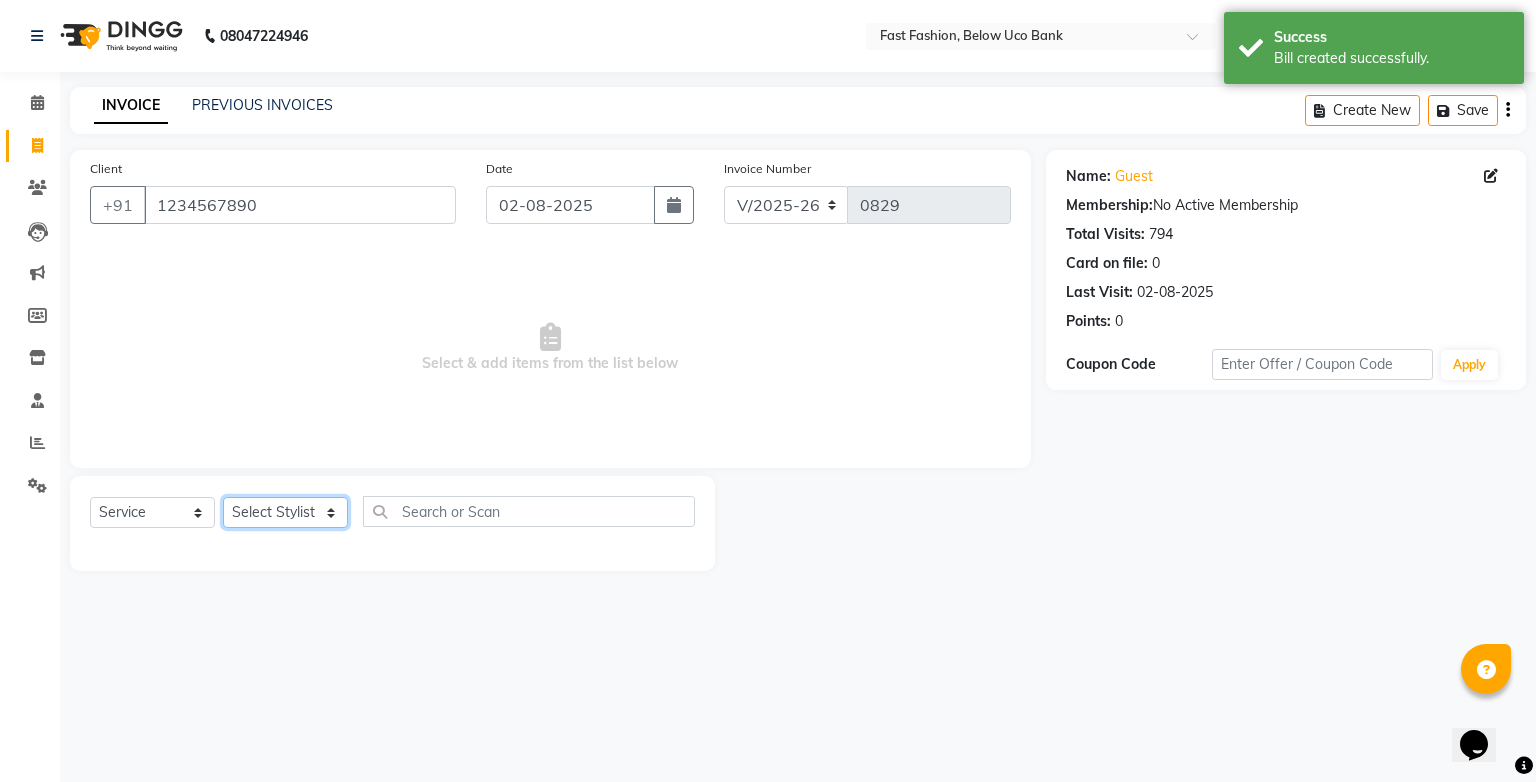 select on "22049" 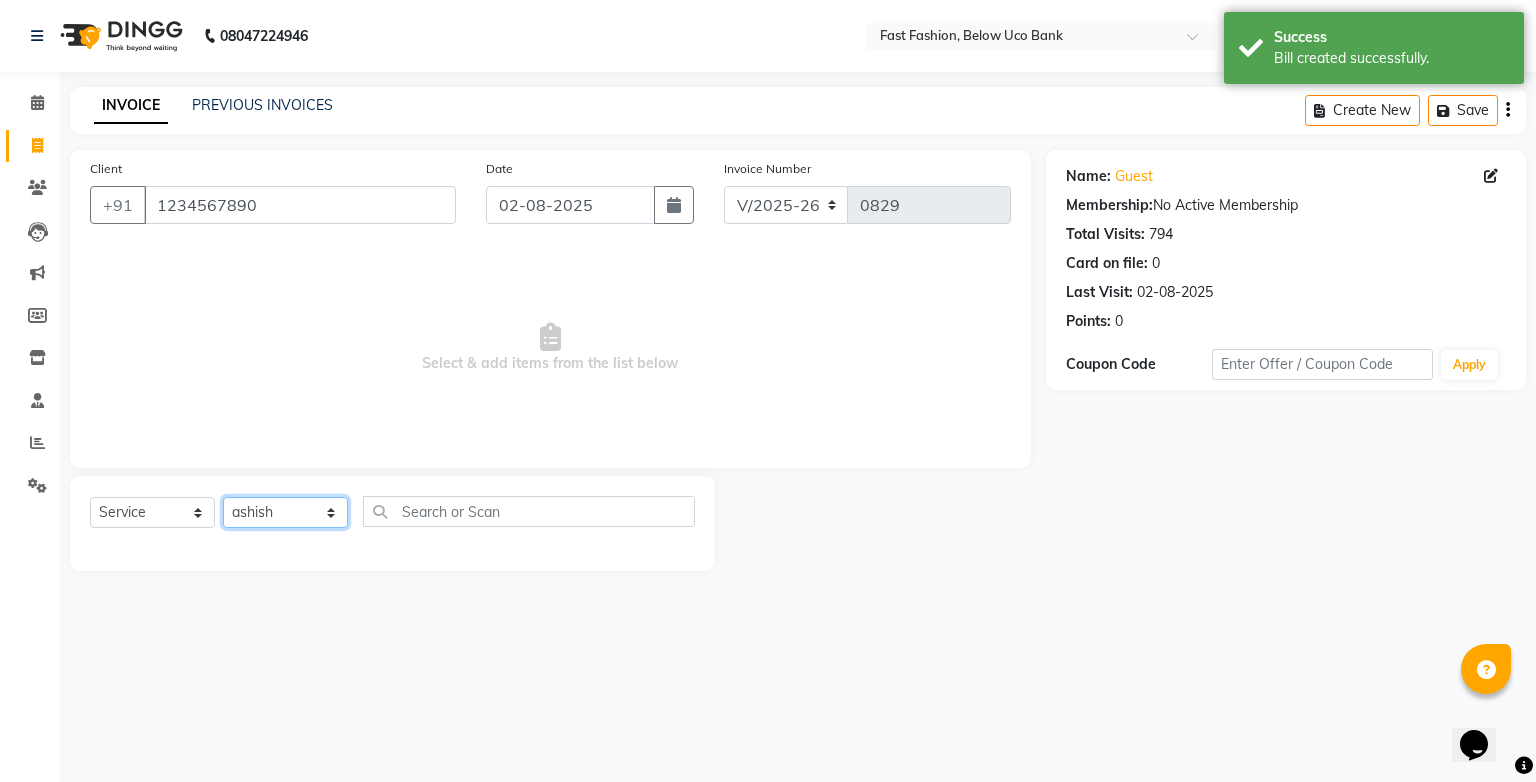 click on "Select Stylist [FIRST] [FIRST] [FIRST] [FIRST] [FIRST] [FIRST] [FIRST] [FIRST] [FIRST] [FIRST]" 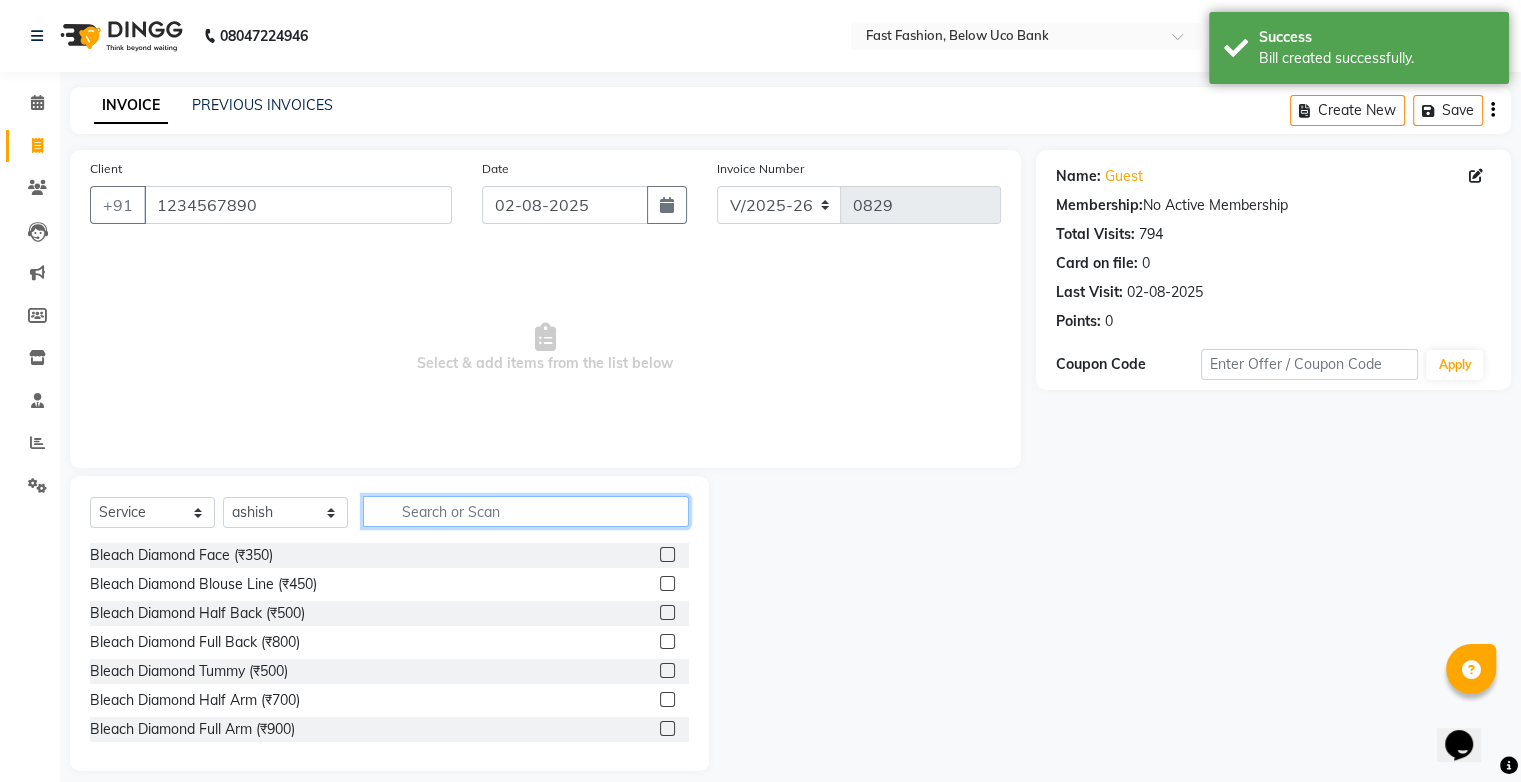 click 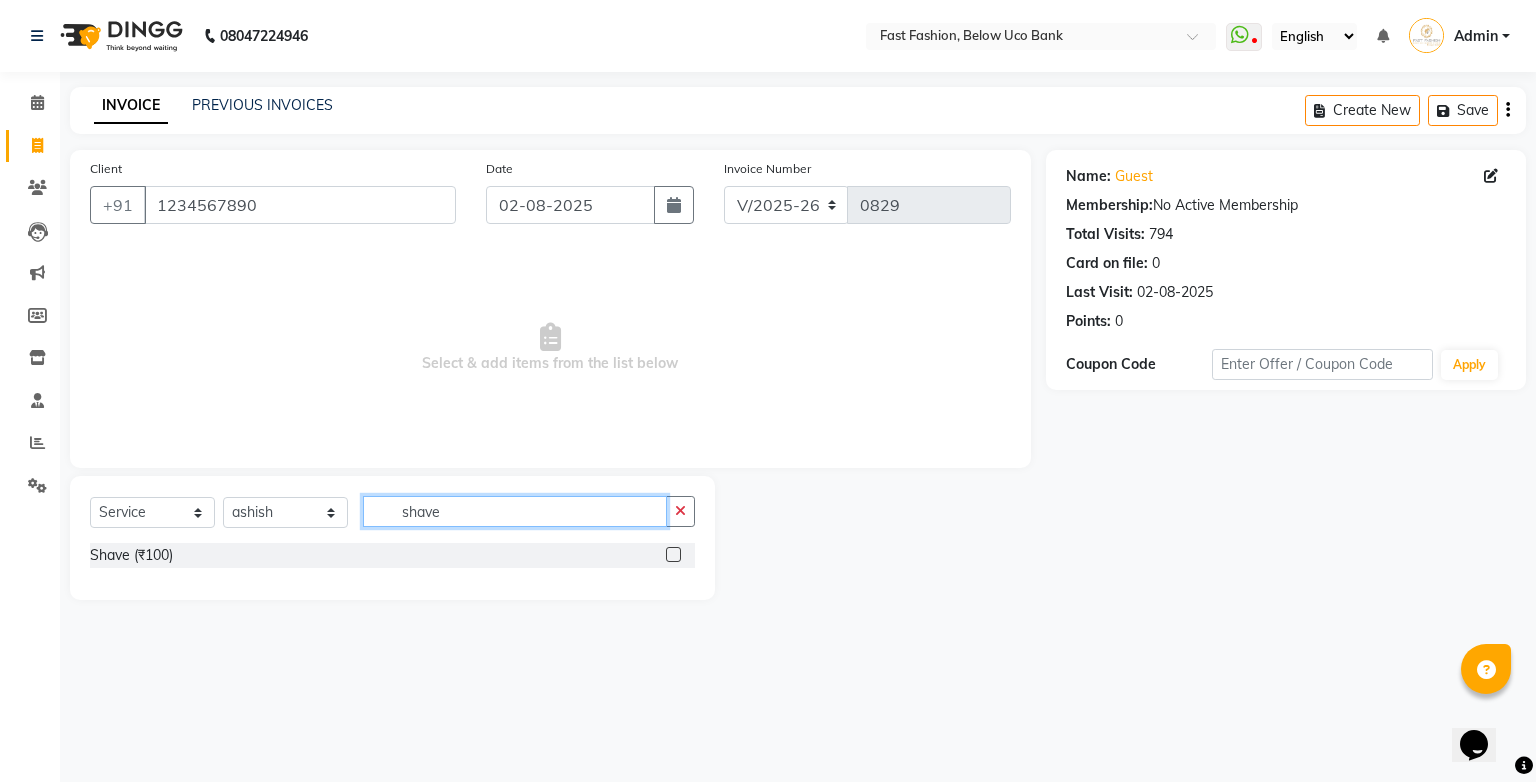 type on "shave" 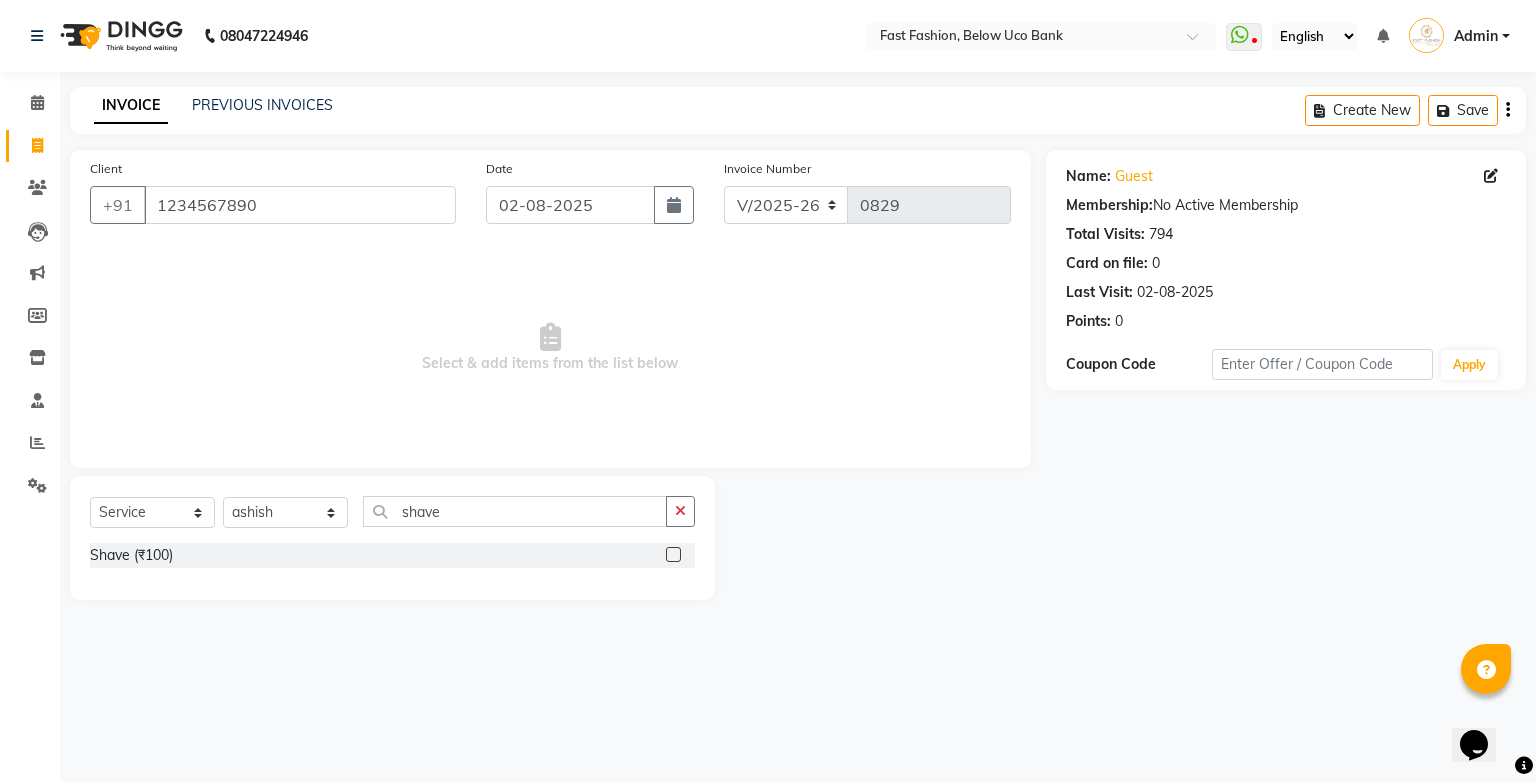 click 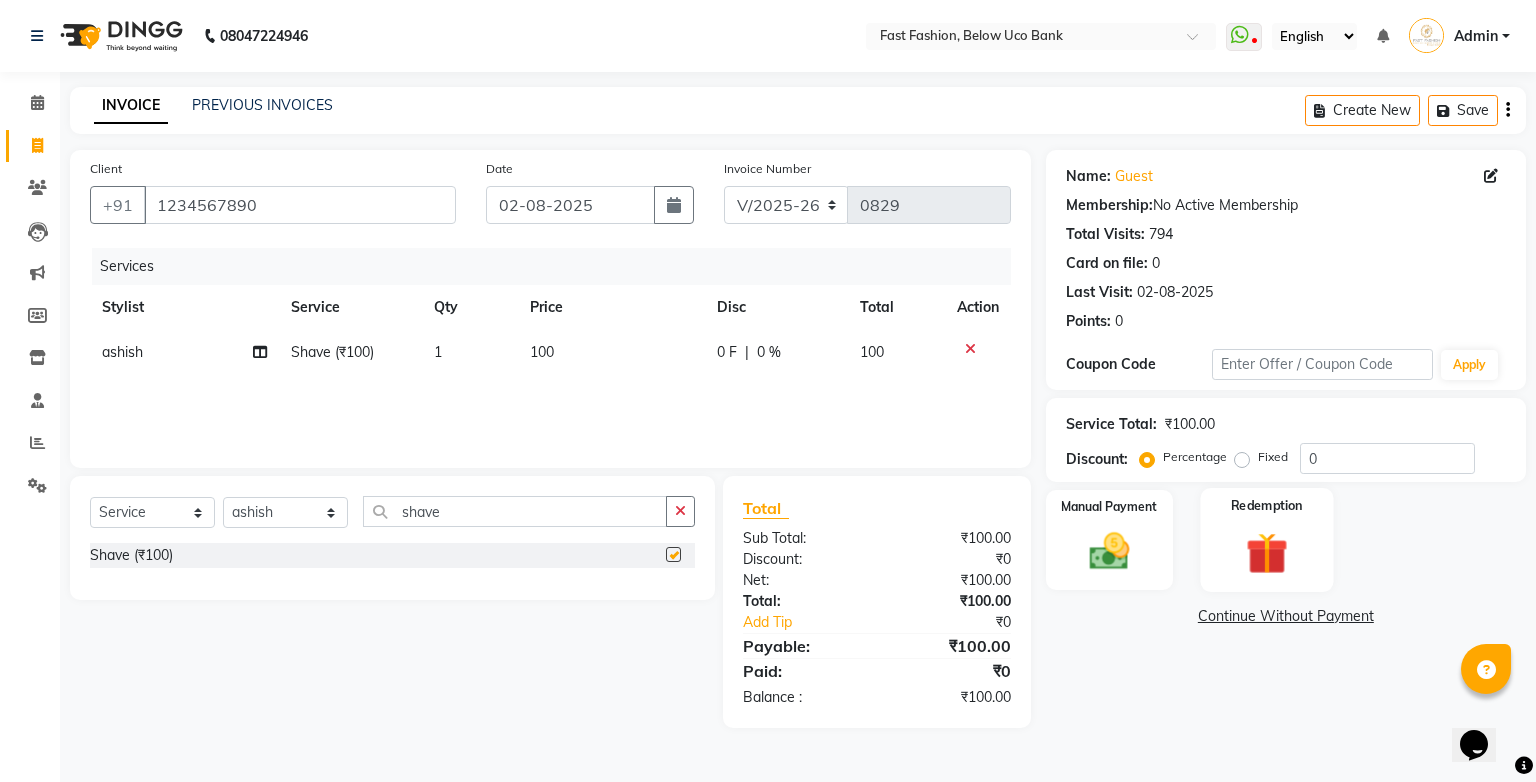 checkbox on "false" 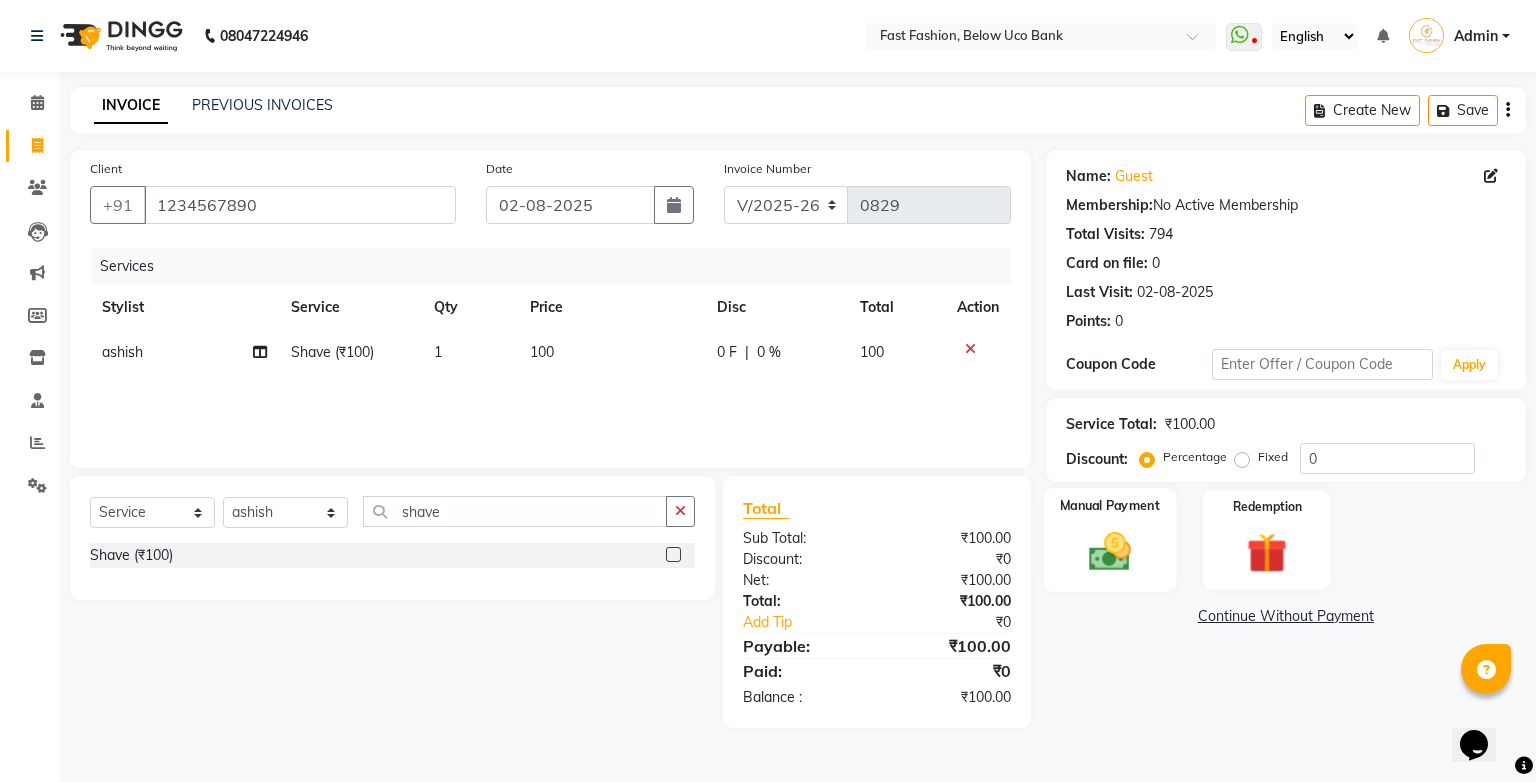 click 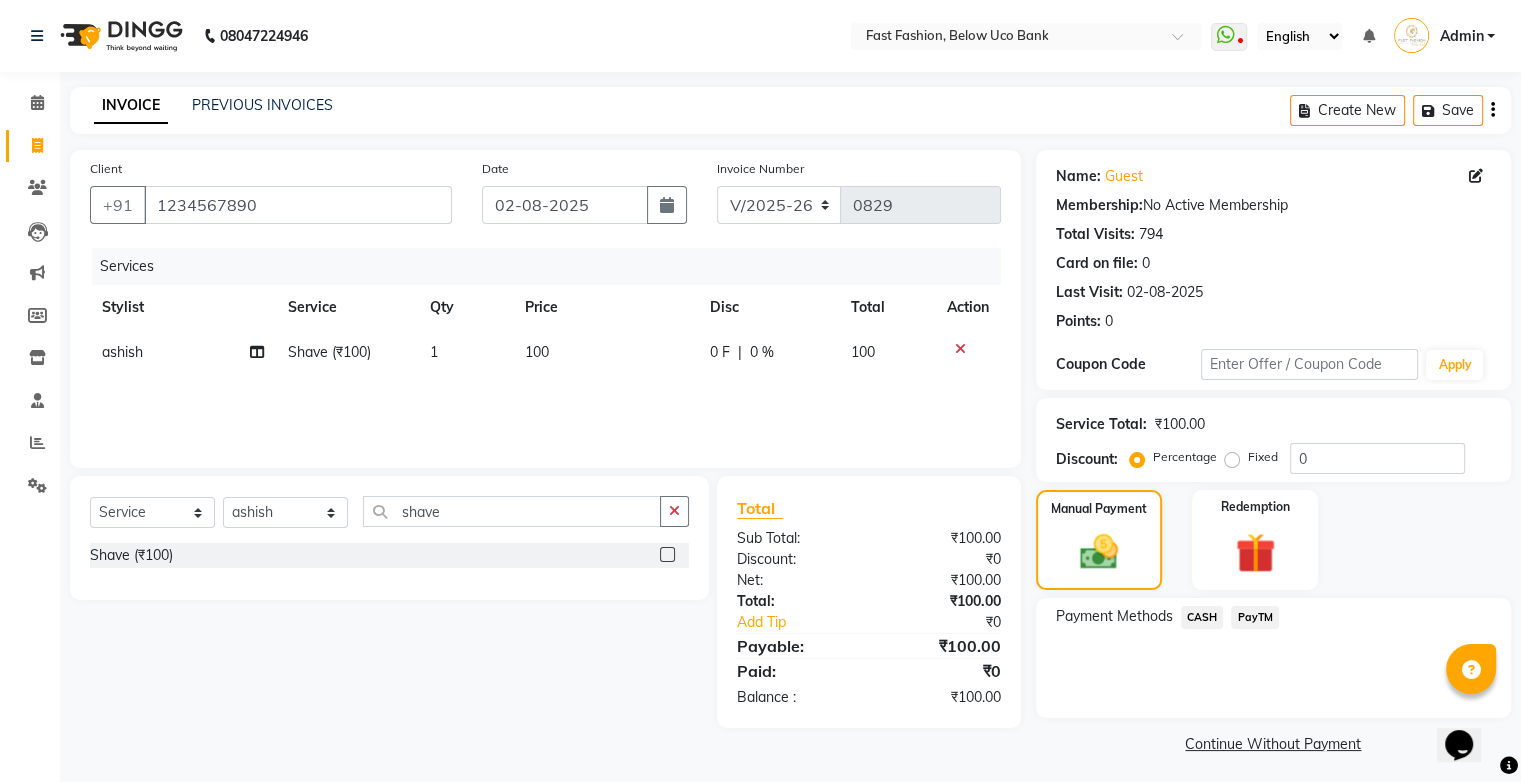 click on "CASH" 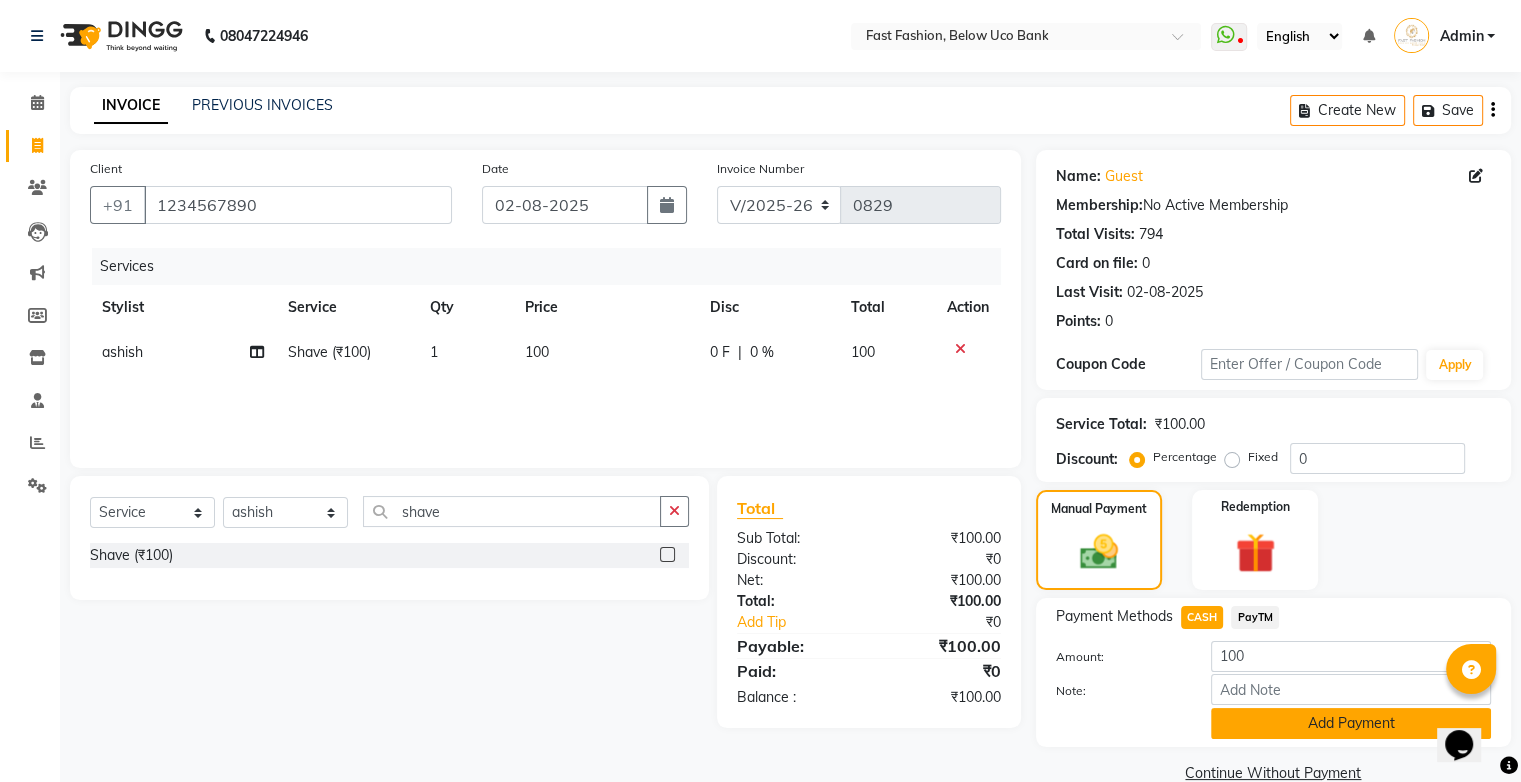 click on "Add Payment" 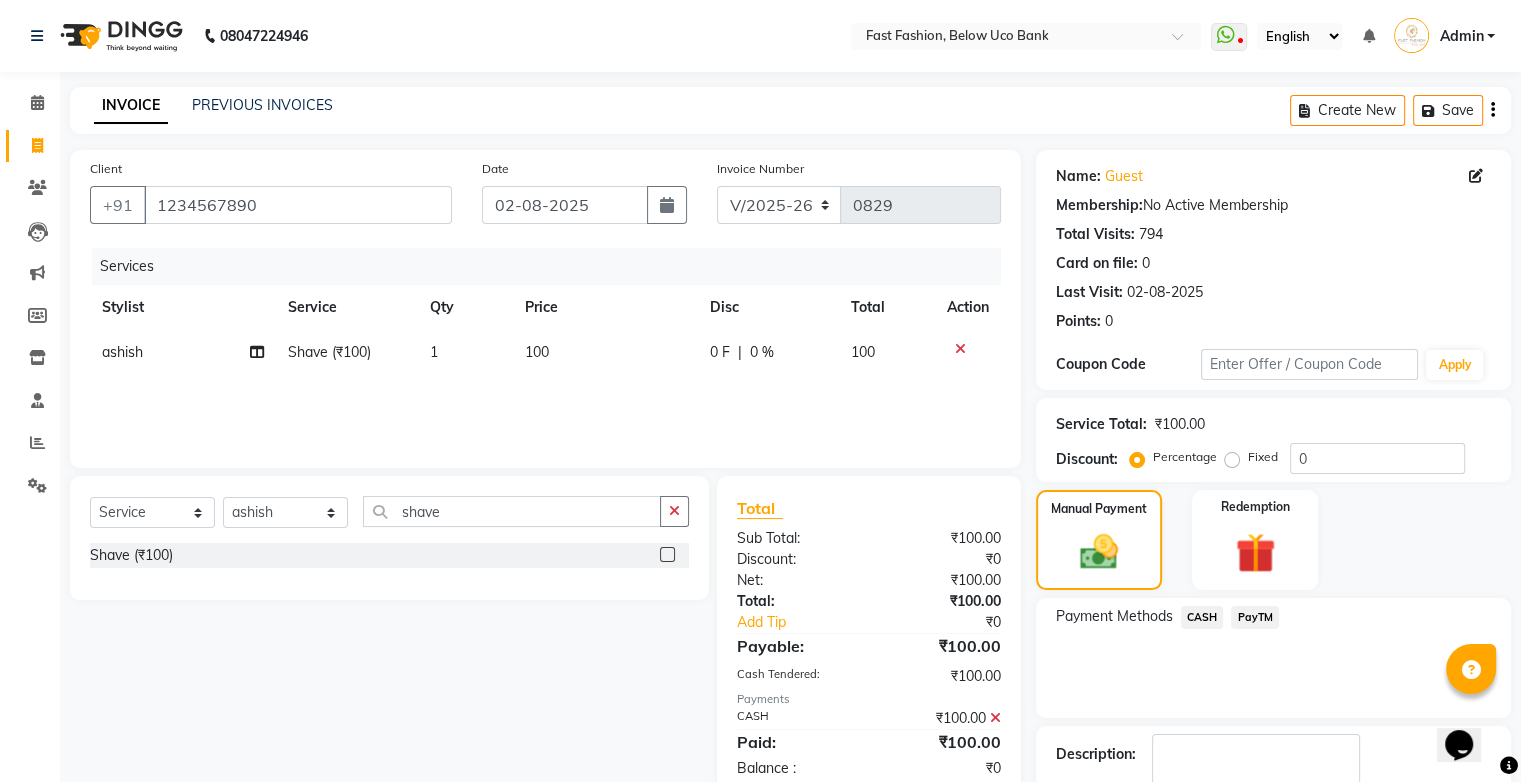 scroll, scrollTop: 88, scrollLeft: 0, axis: vertical 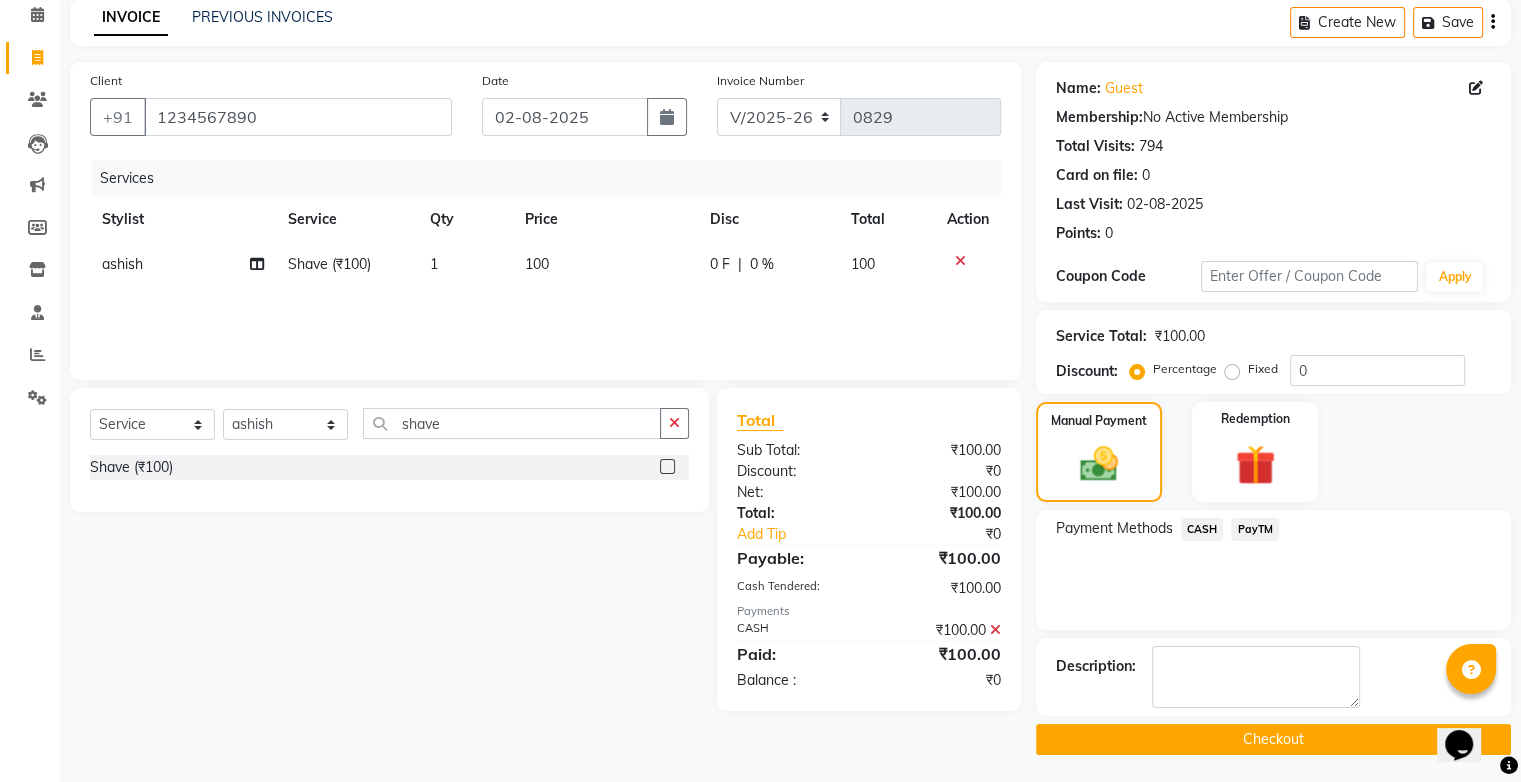 click on "Checkout" 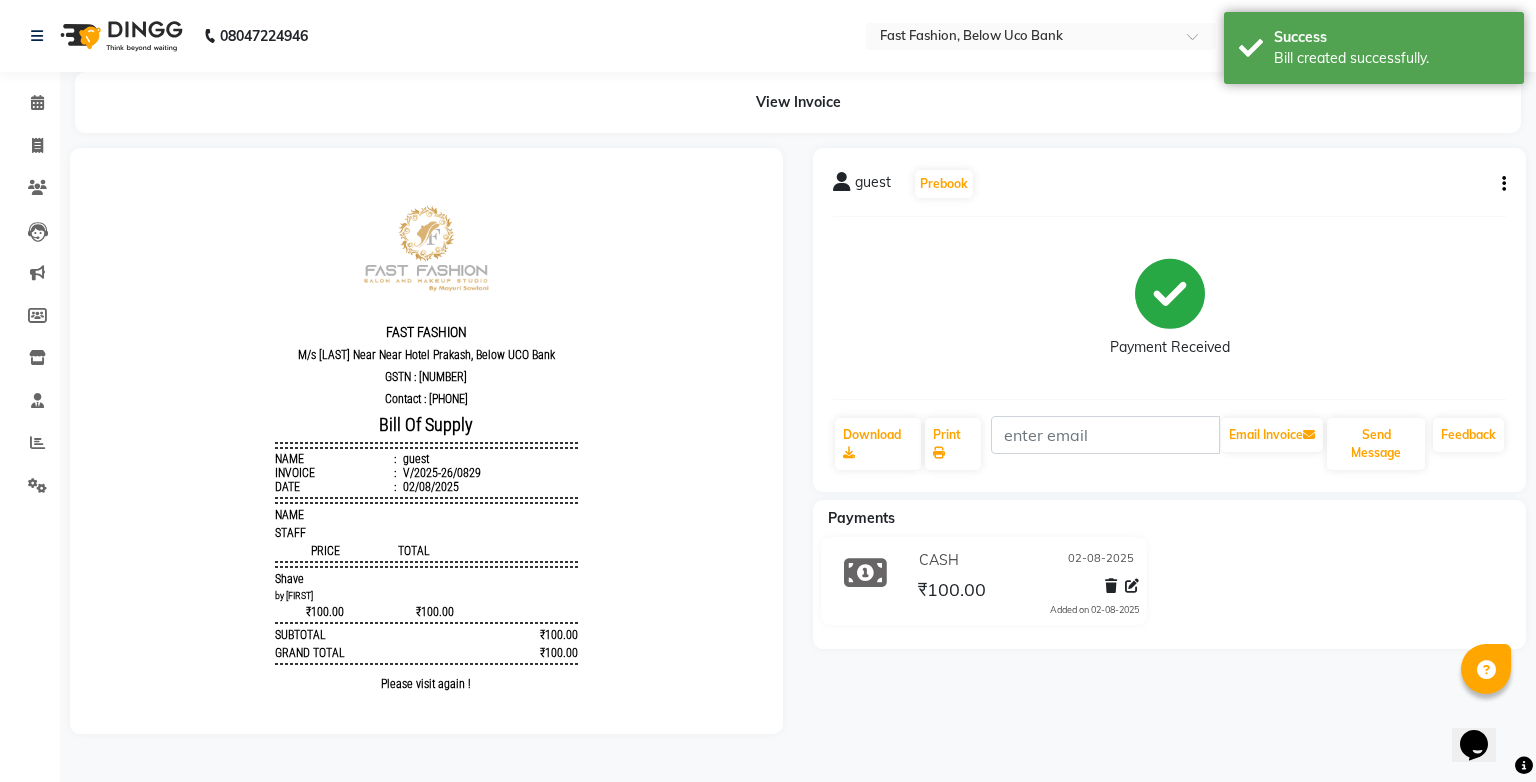 scroll, scrollTop: 0, scrollLeft: 0, axis: both 